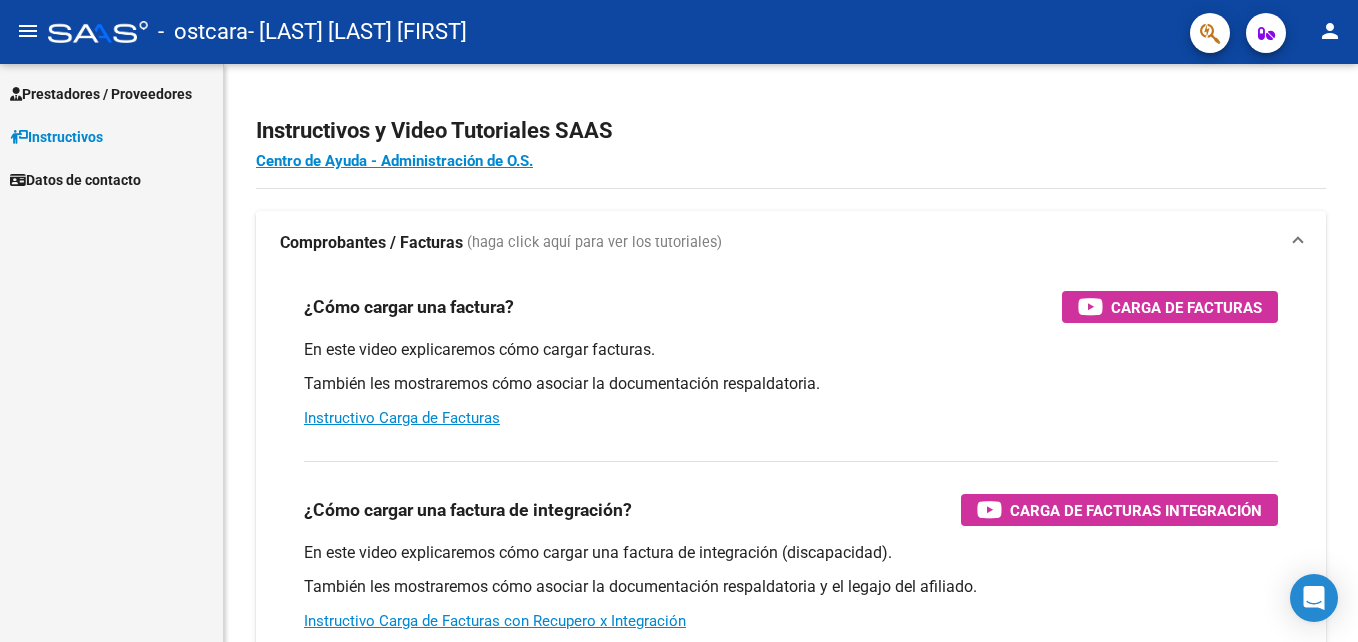 scroll, scrollTop: 0, scrollLeft: 0, axis: both 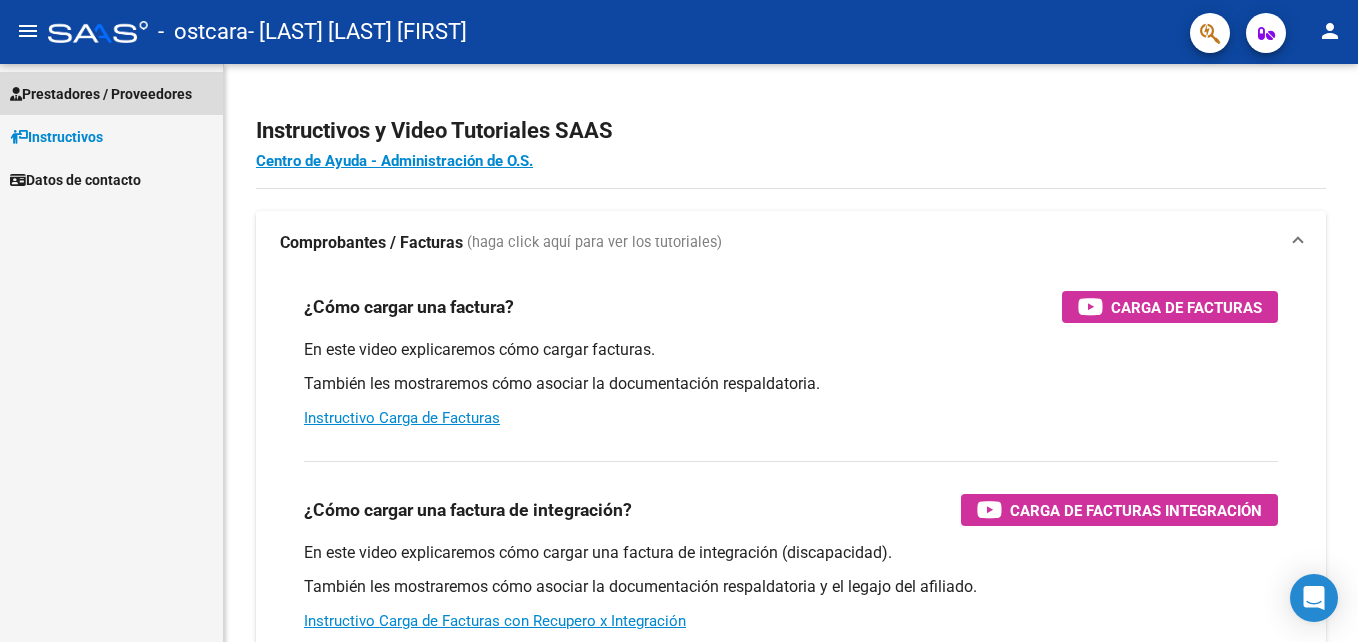 click on "Prestadores / Proveedores" at bounding box center [101, 94] 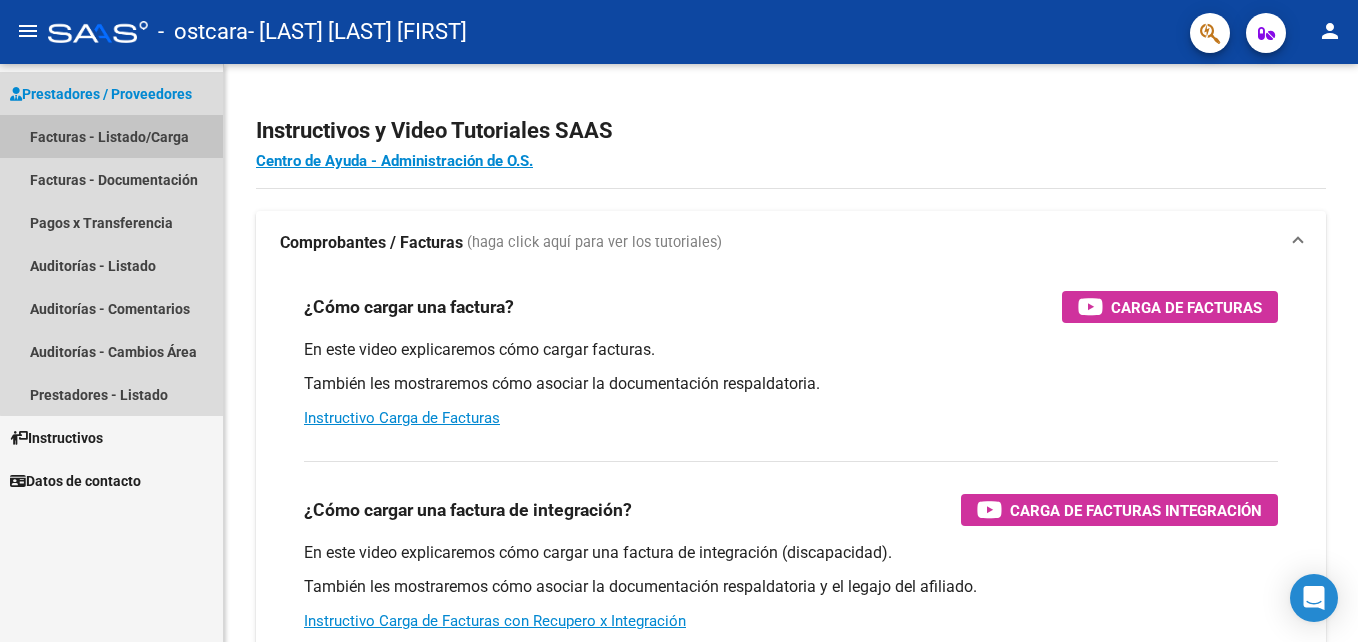 click on "Facturas - Listado/Carga" at bounding box center (111, 136) 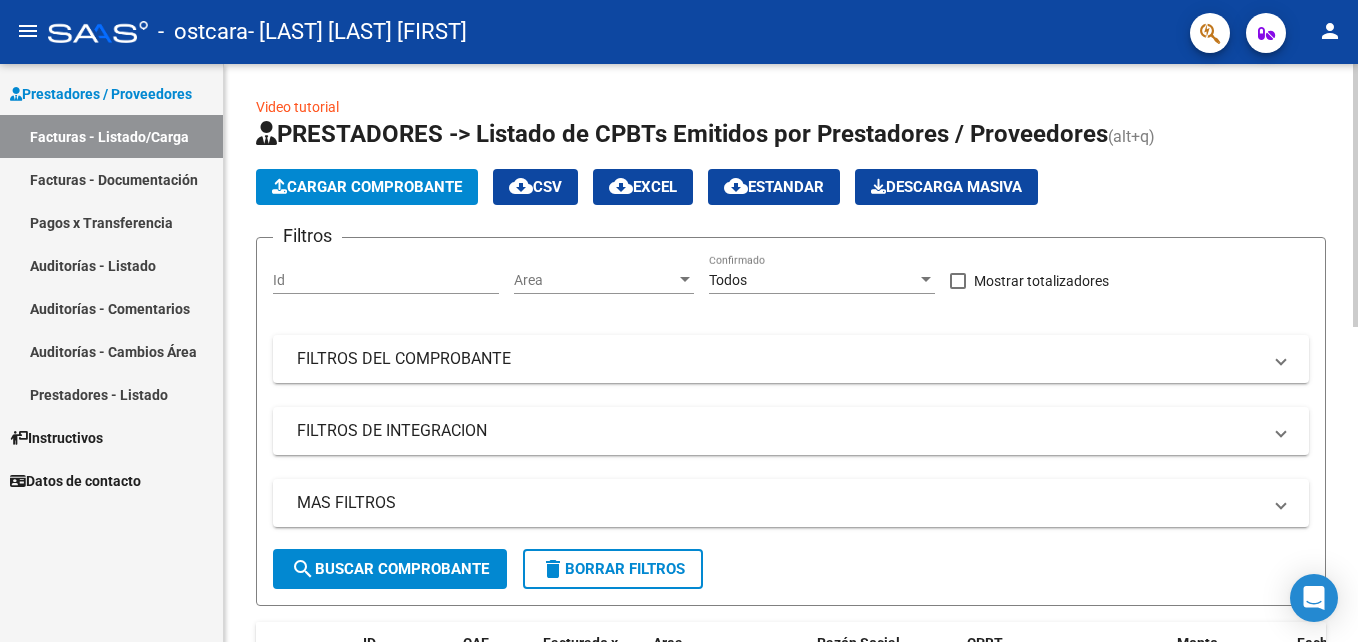 click on "Cargar Comprobante" 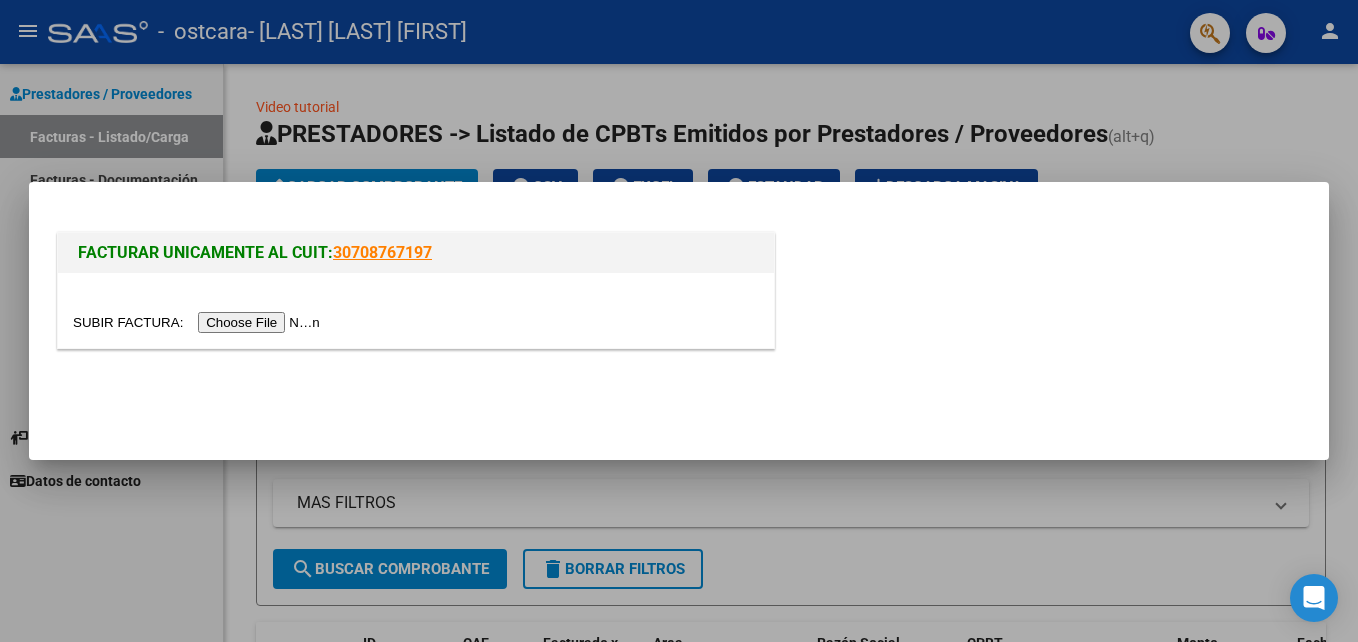 click at bounding box center [199, 322] 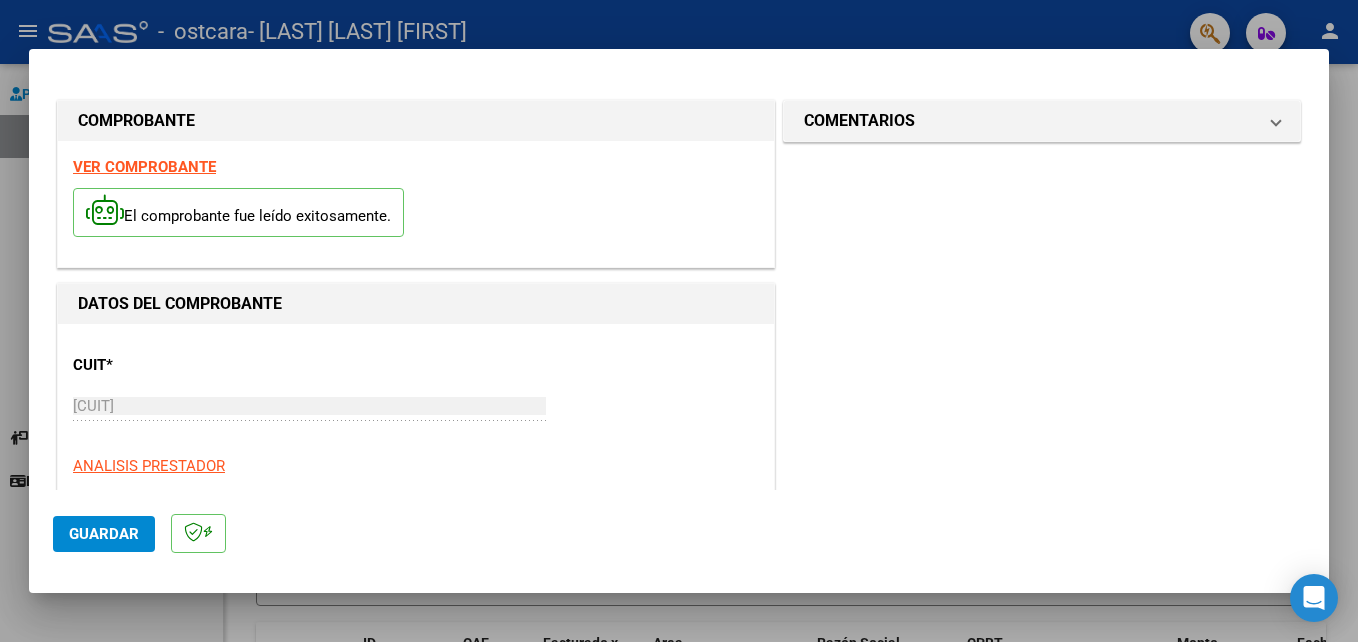 click on "23-25136483-4 Ingresar CUIT" at bounding box center [309, 406] 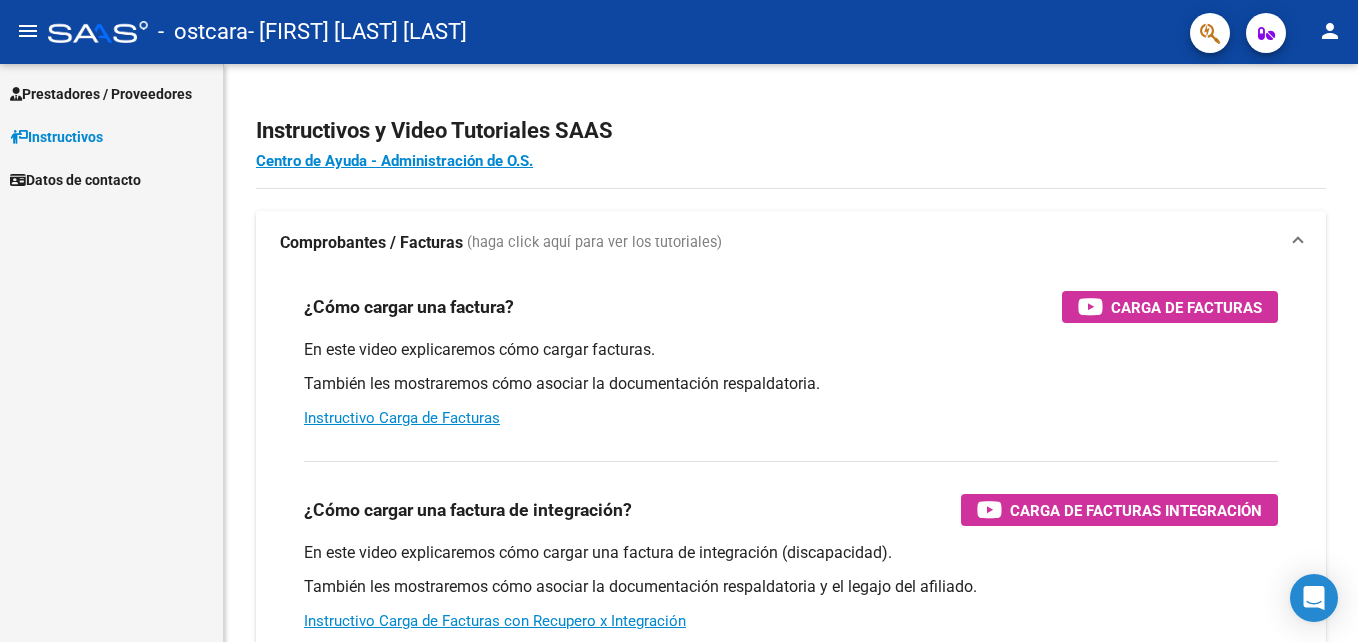 scroll, scrollTop: 0, scrollLeft: 0, axis: both 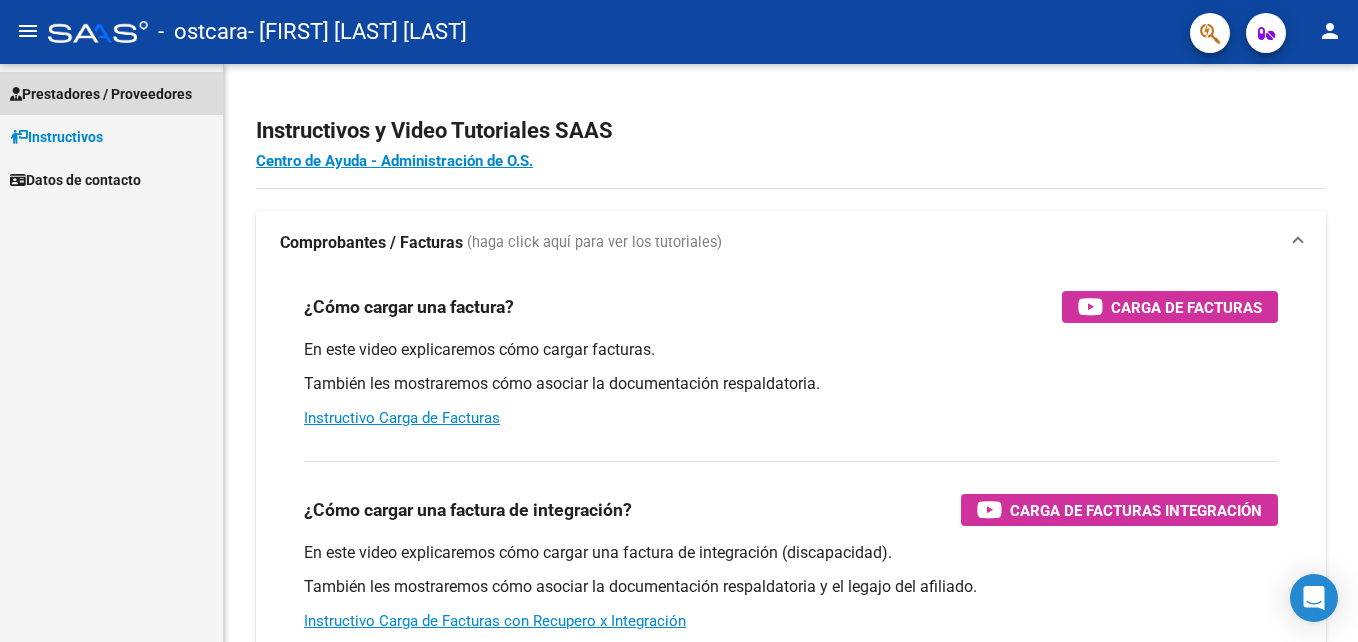 click on "Prestadores / Proveedores" at bounding box center [101, 94] 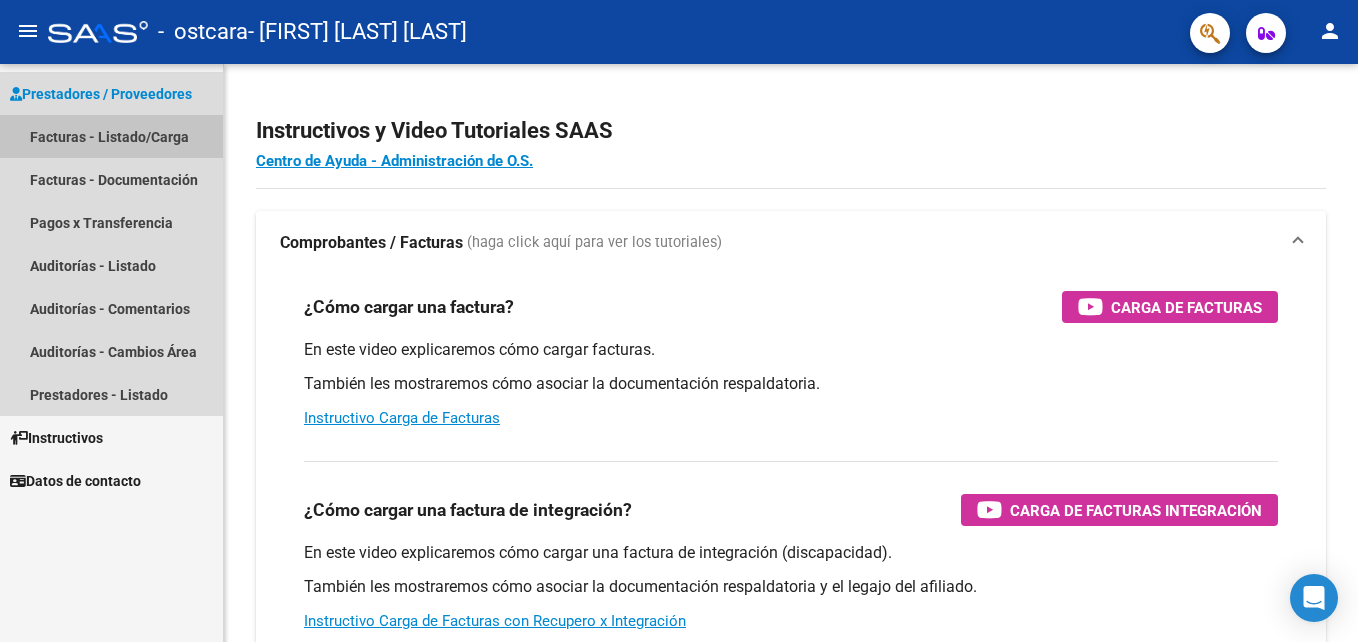 click on "Facturas - Listado/Carga" at bounding box center (111, 136) 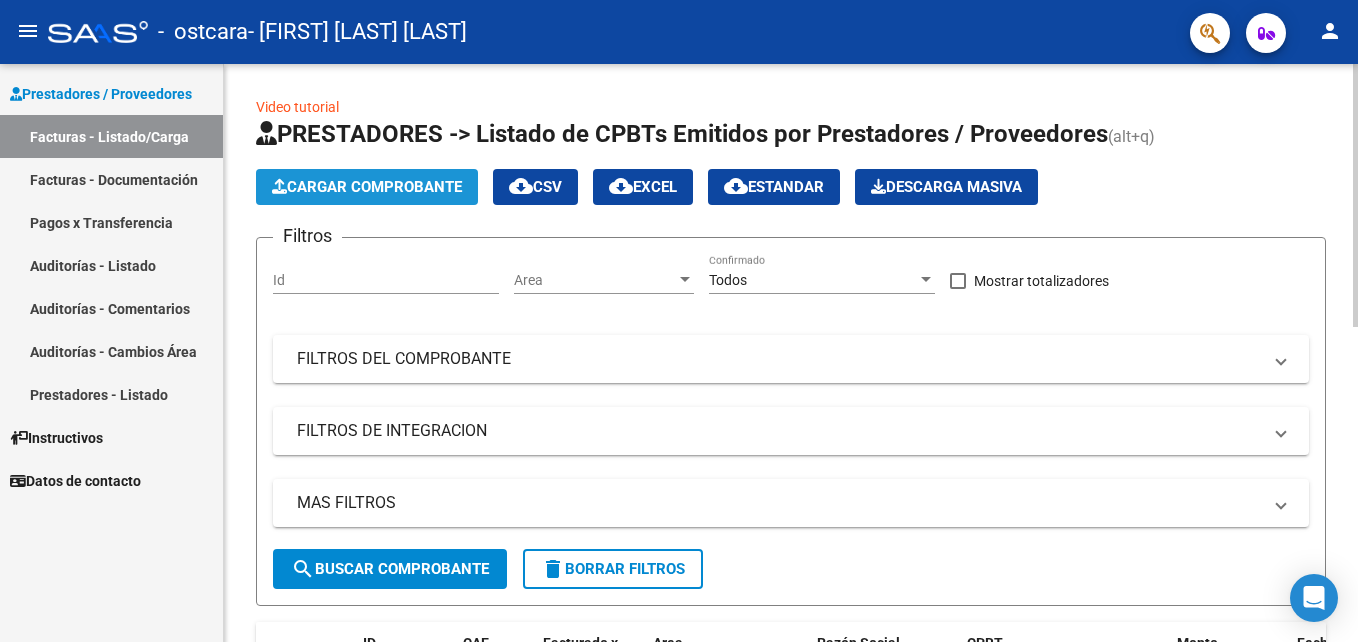 click on "Cargar Comprobante" 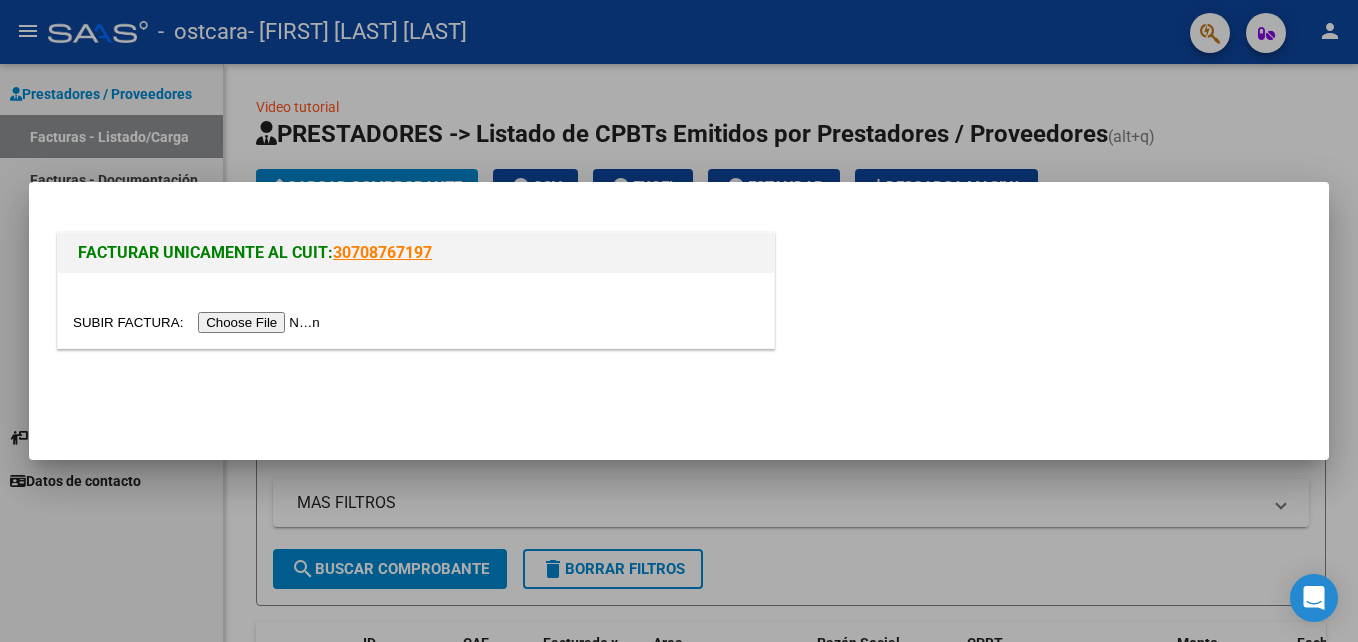 click at bounding box center (199, 322) 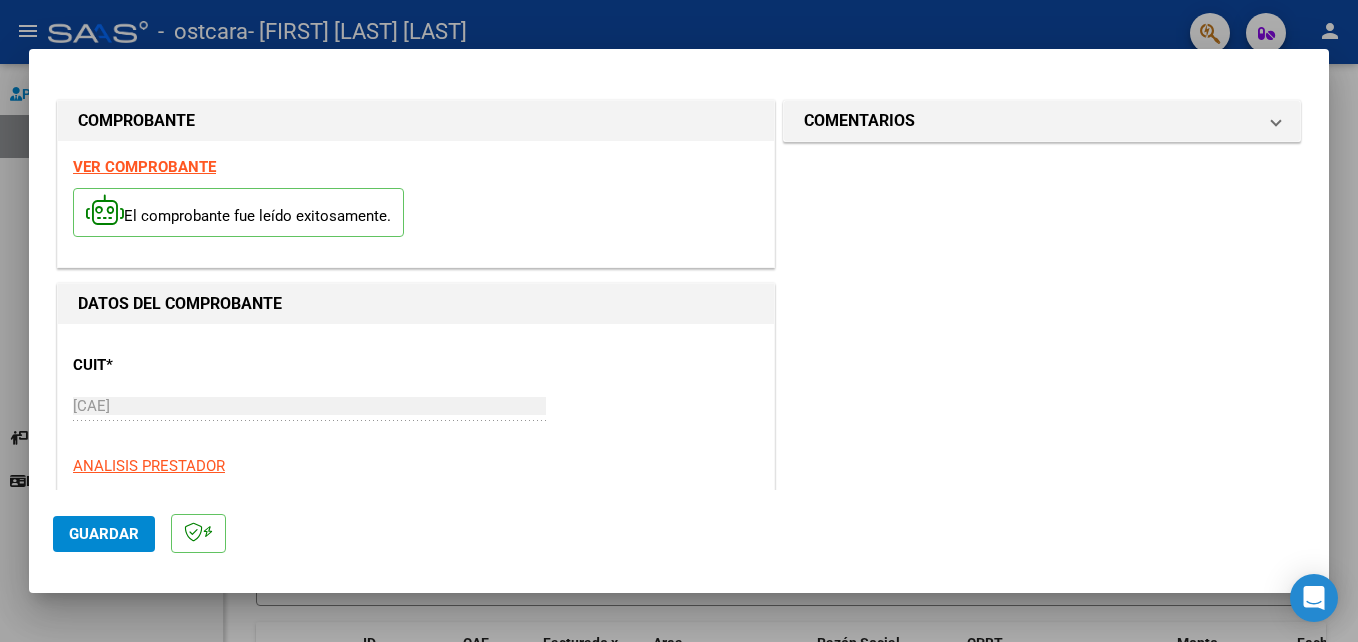 click on "Guardar" 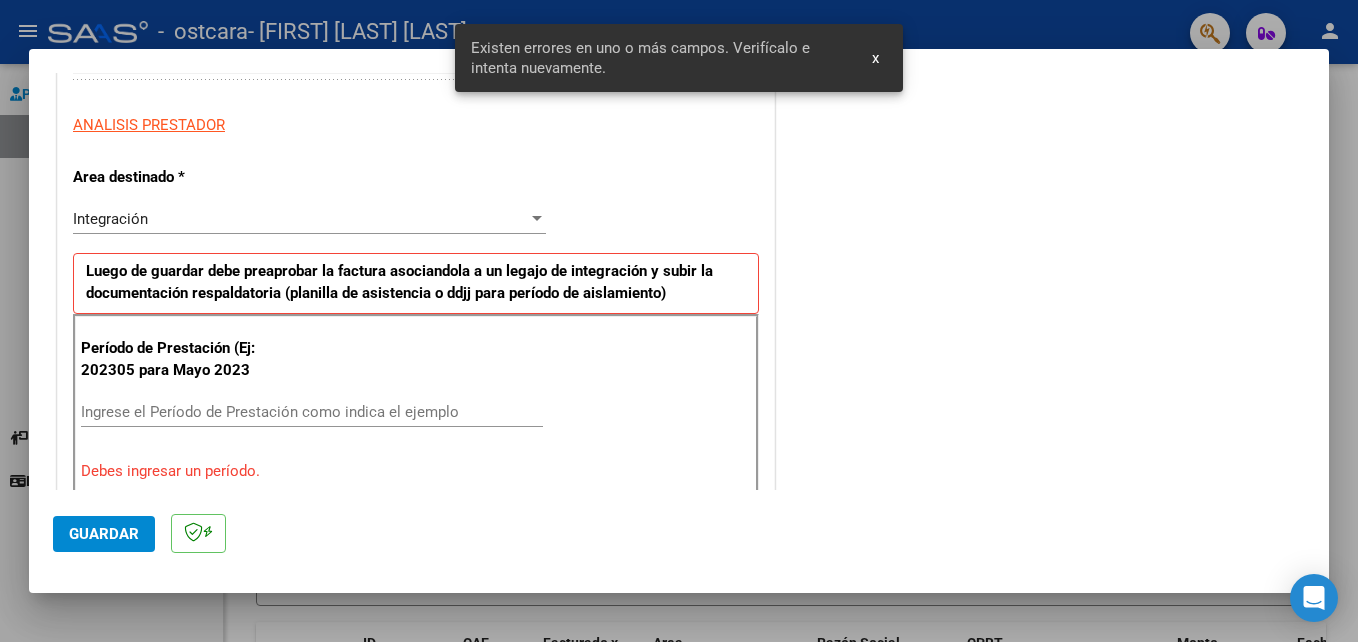 scroll, scrollTop: 450, scrollLeft: 0, axis: vertical 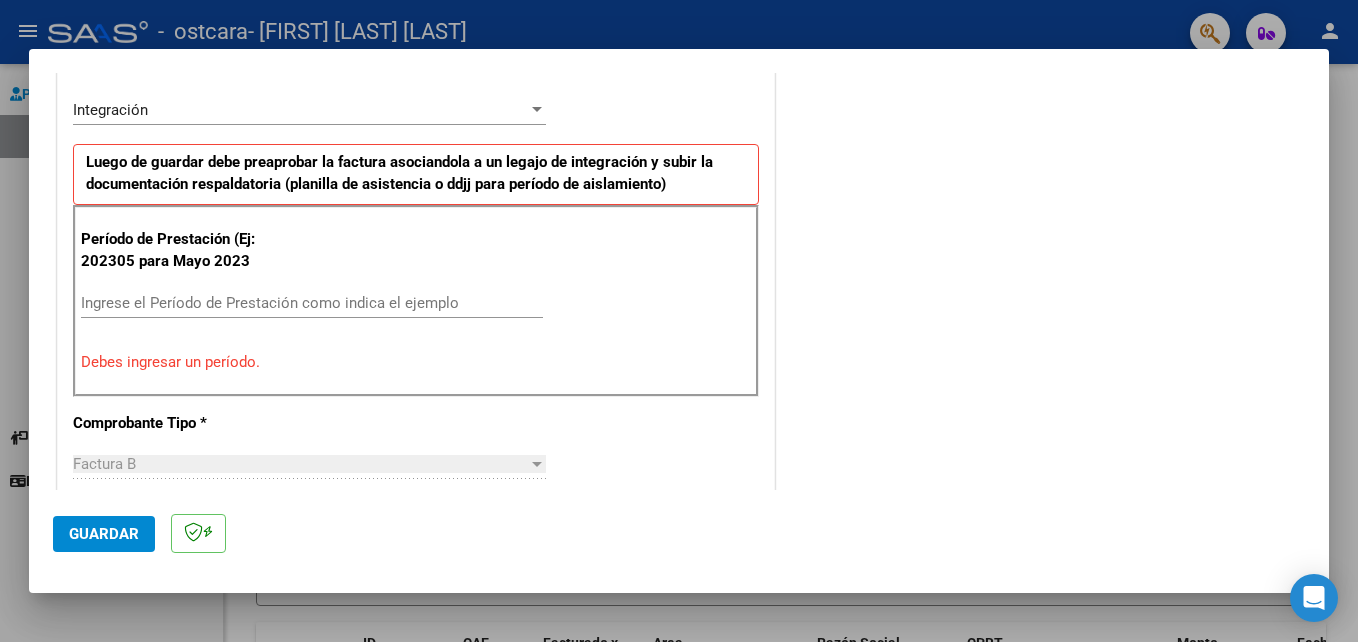 type 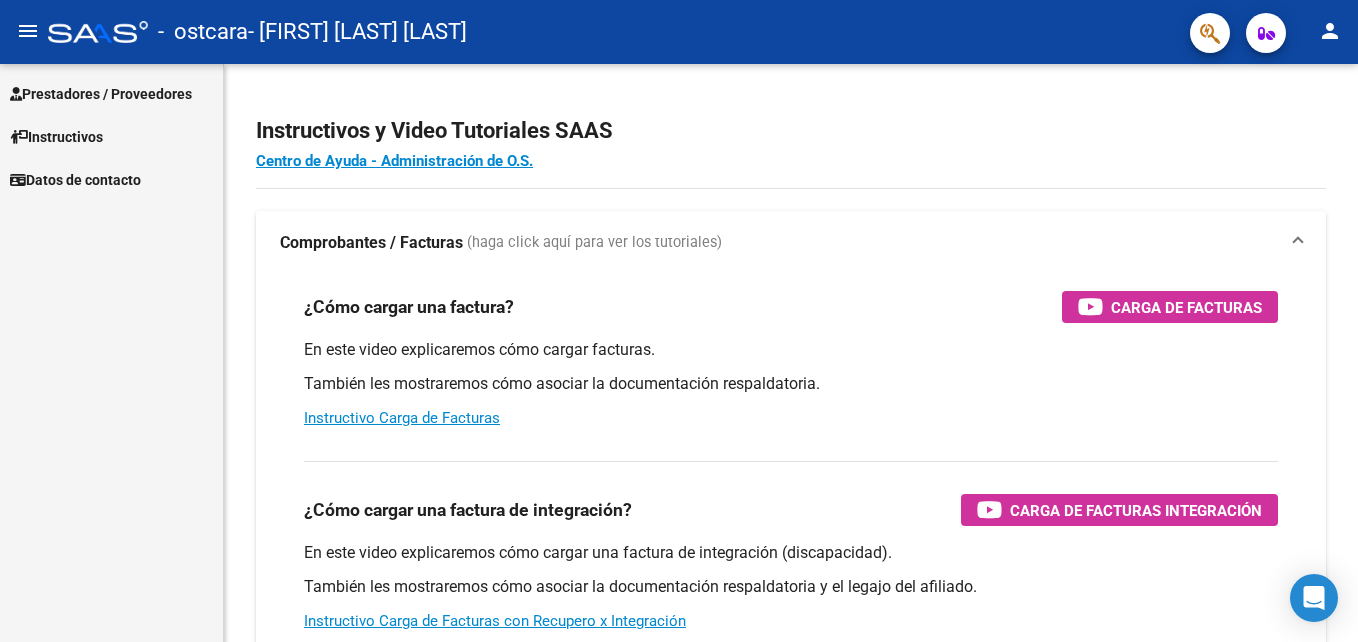 click on "Prestadores / Proveedores" at bounding box center [101, 94] 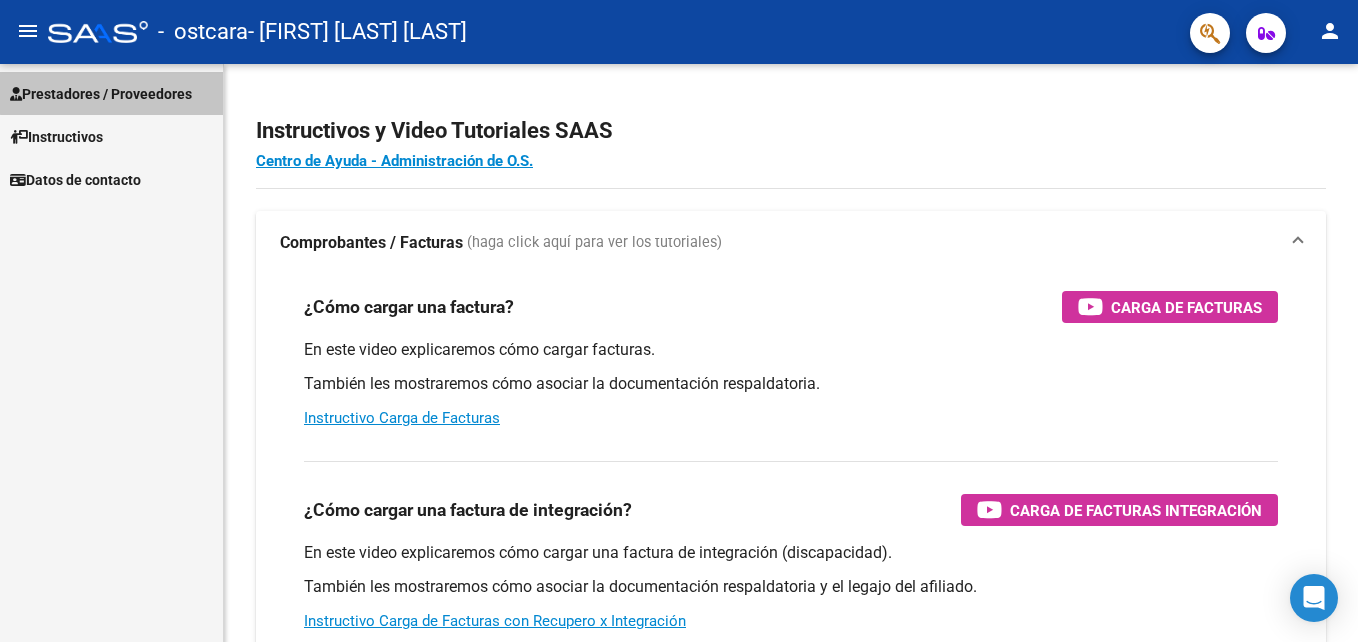 click on "Prestadores / Proveedores" at bounding box center [101, 94] 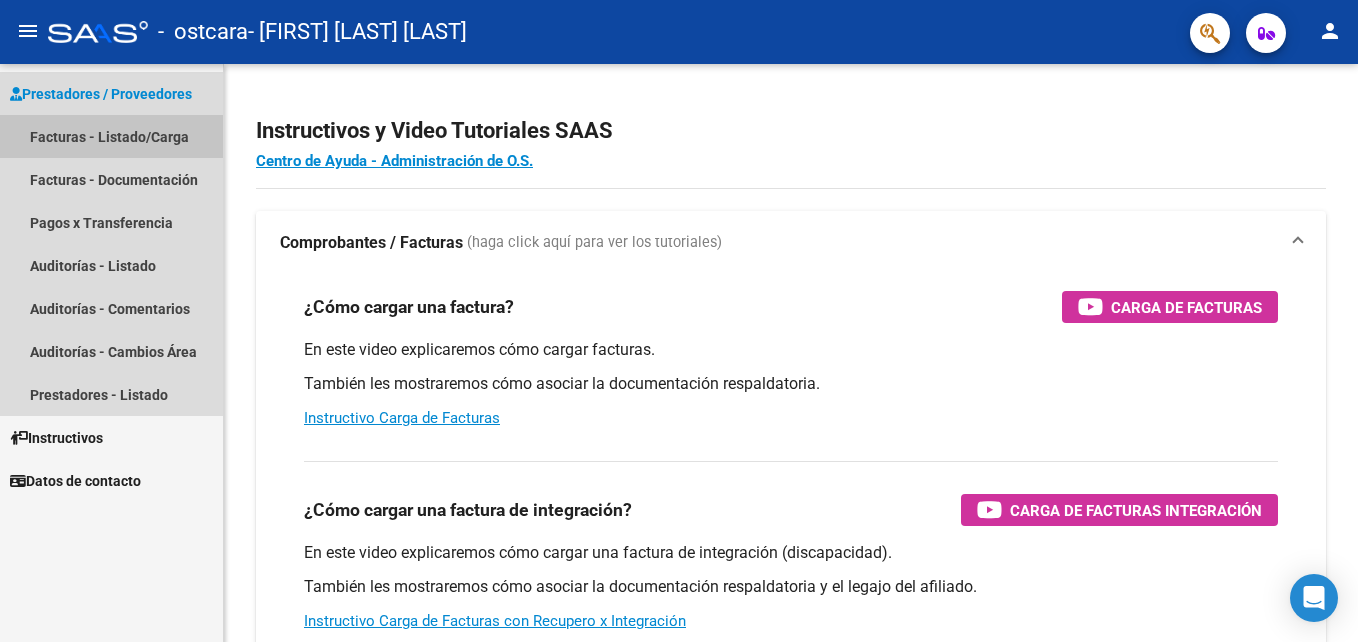 click on "Facturas - Listado/Carga" at bounding box center [111, 136] 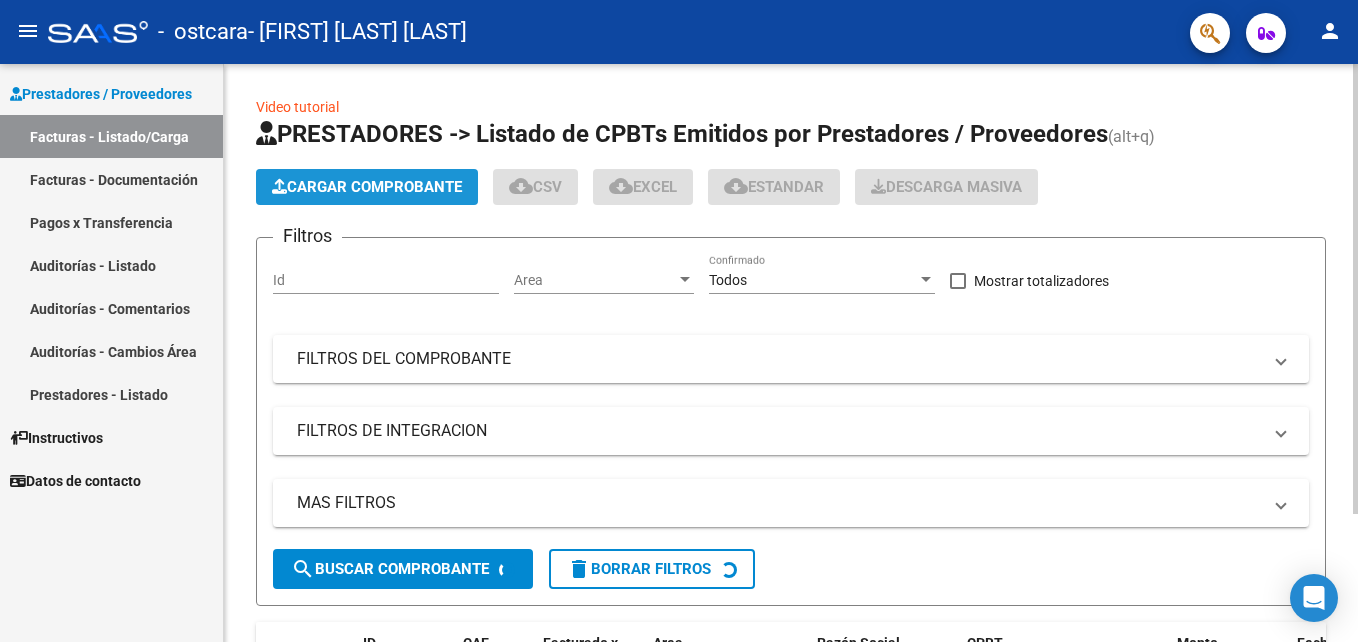 click on "Cargar Comprobante" 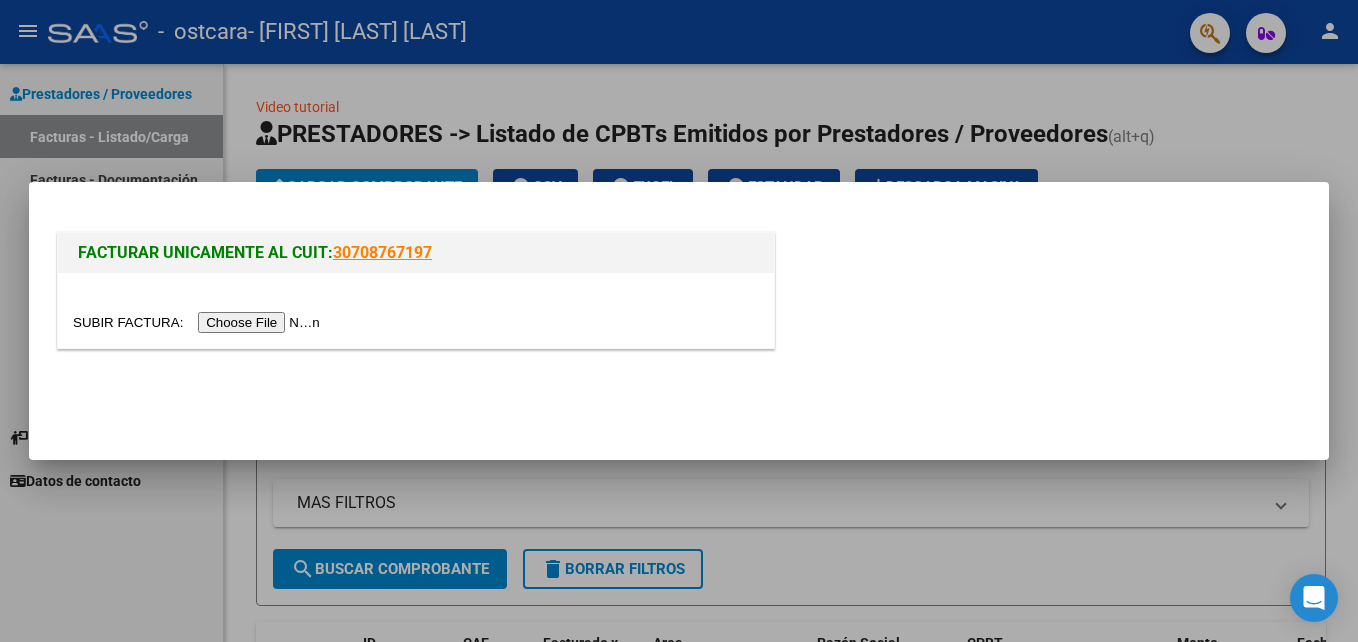 click at bounding box center (199, 322) 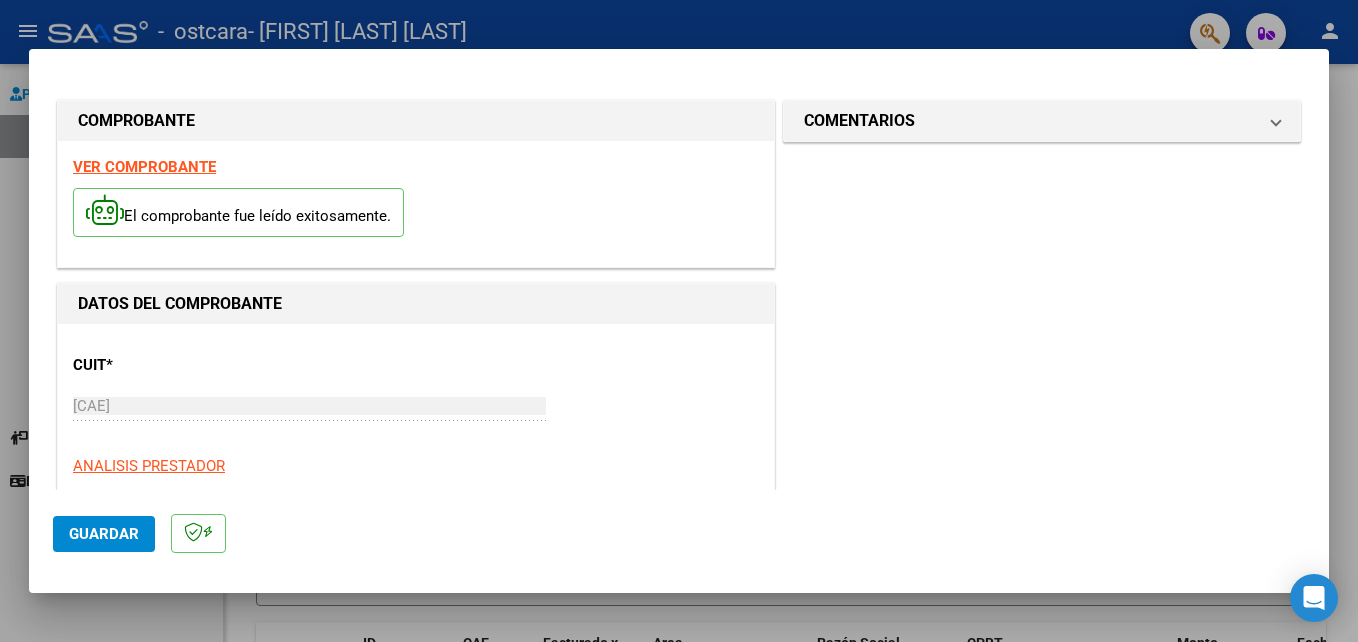 click on "DATOS DEL COMPROBANTE" at bounding box center [416, 304] 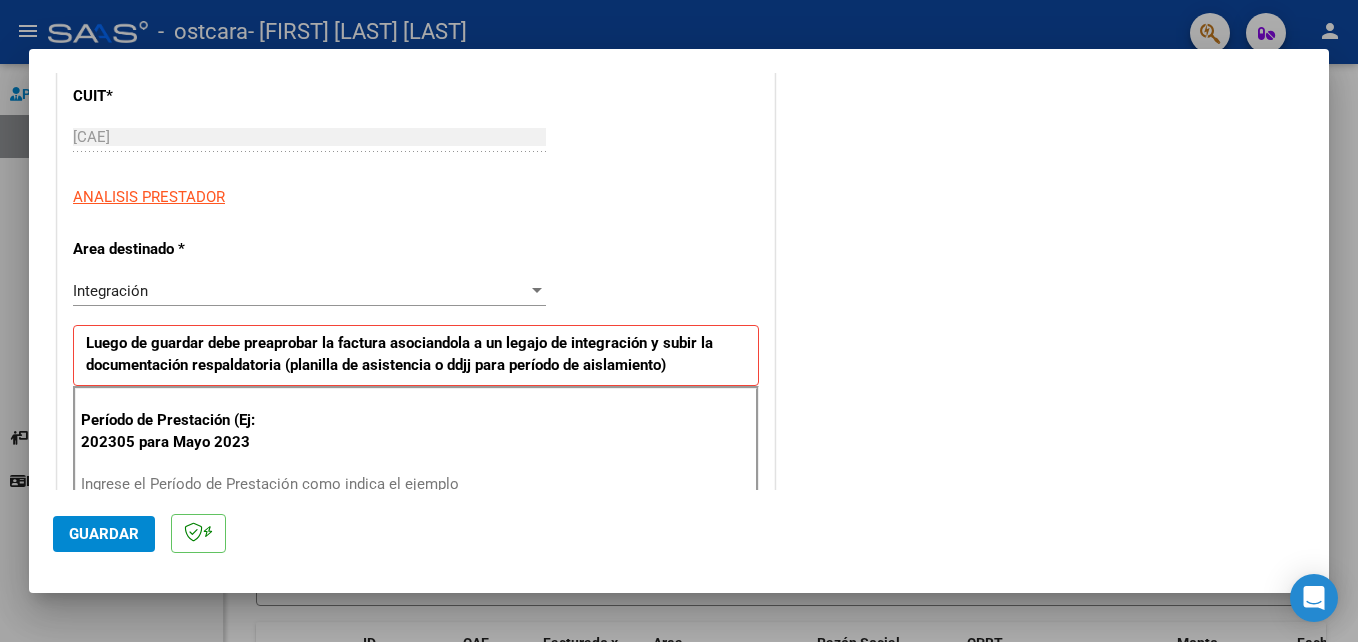 scroll, scrollTop: 280, scrollLeft: 0, axis: vertical 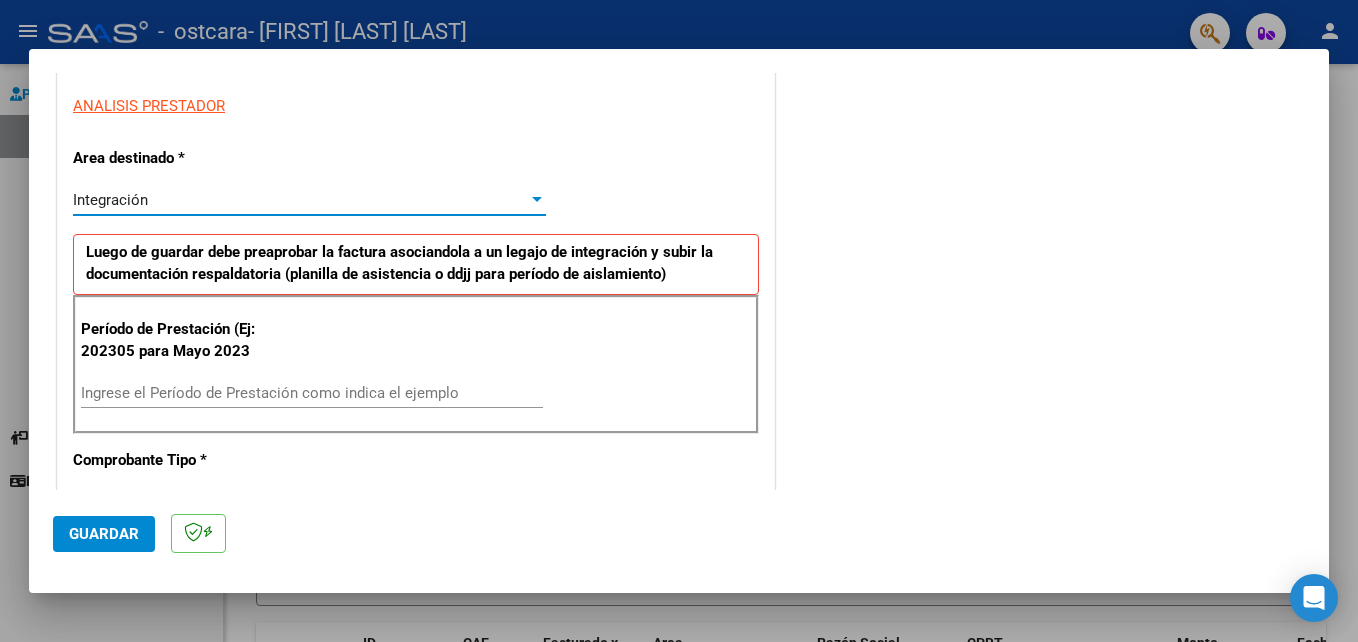 click at bounding box center (537, 199) 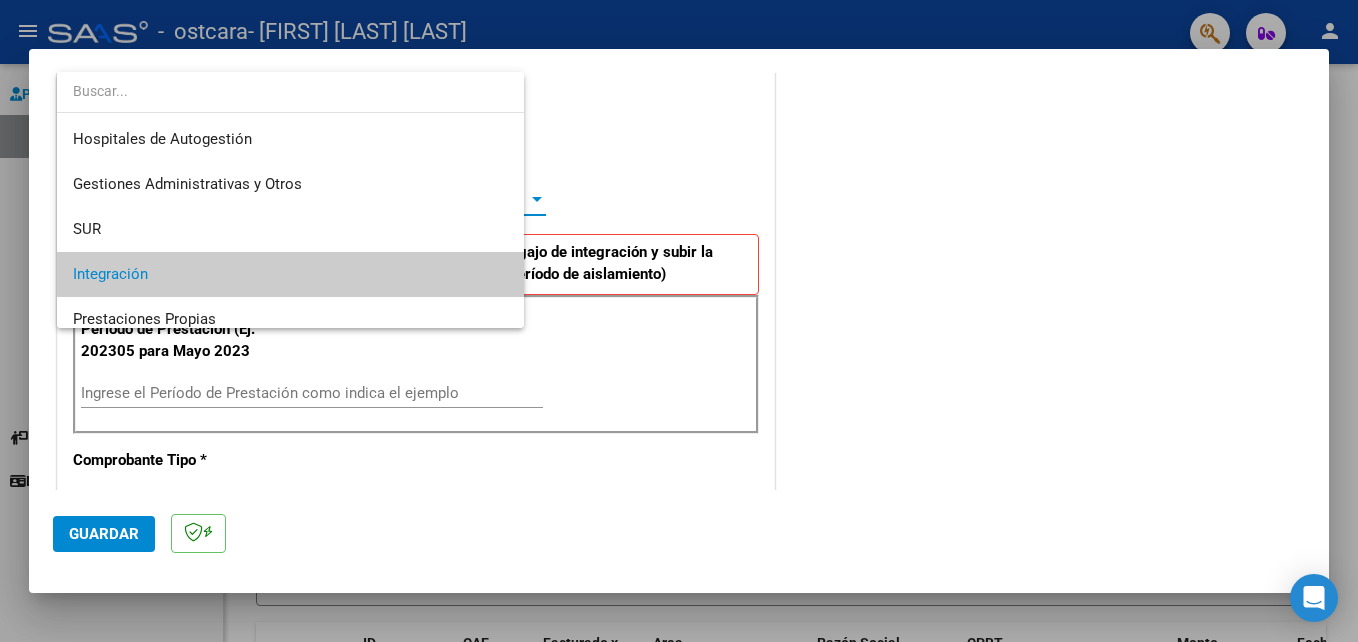 scroll, scrollTop: 75, scrollLeft: 0, axis: vertical 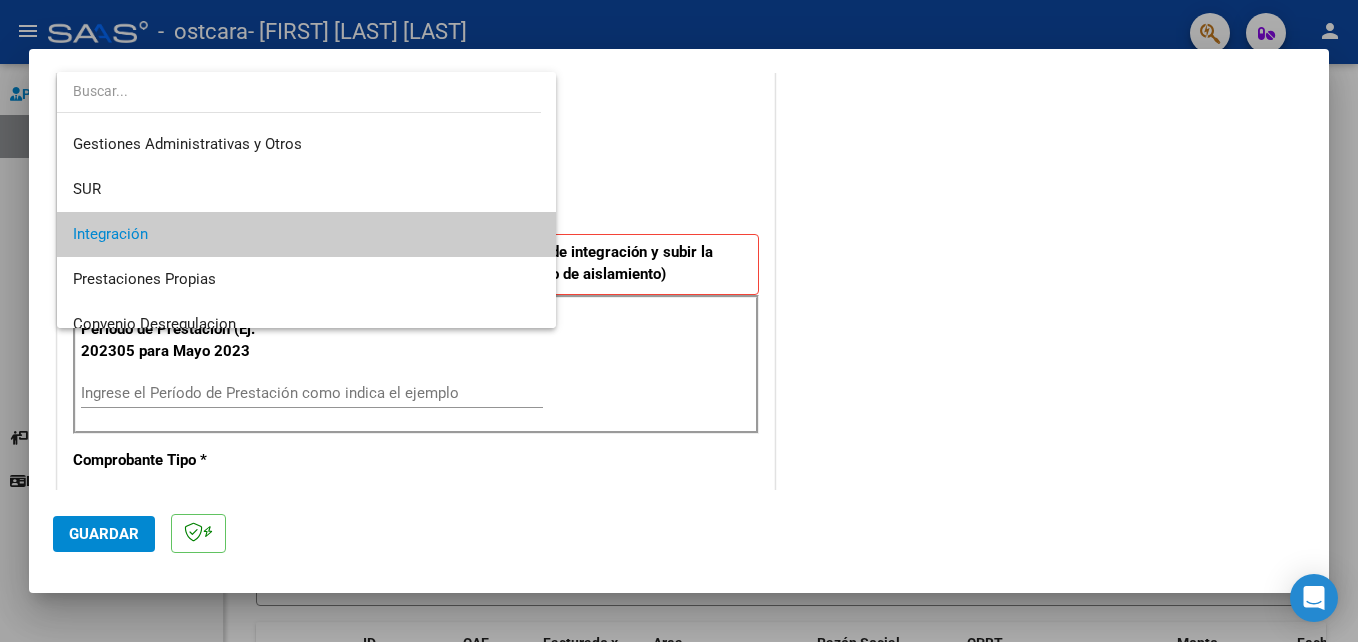 click at bounding box center [679, 321] 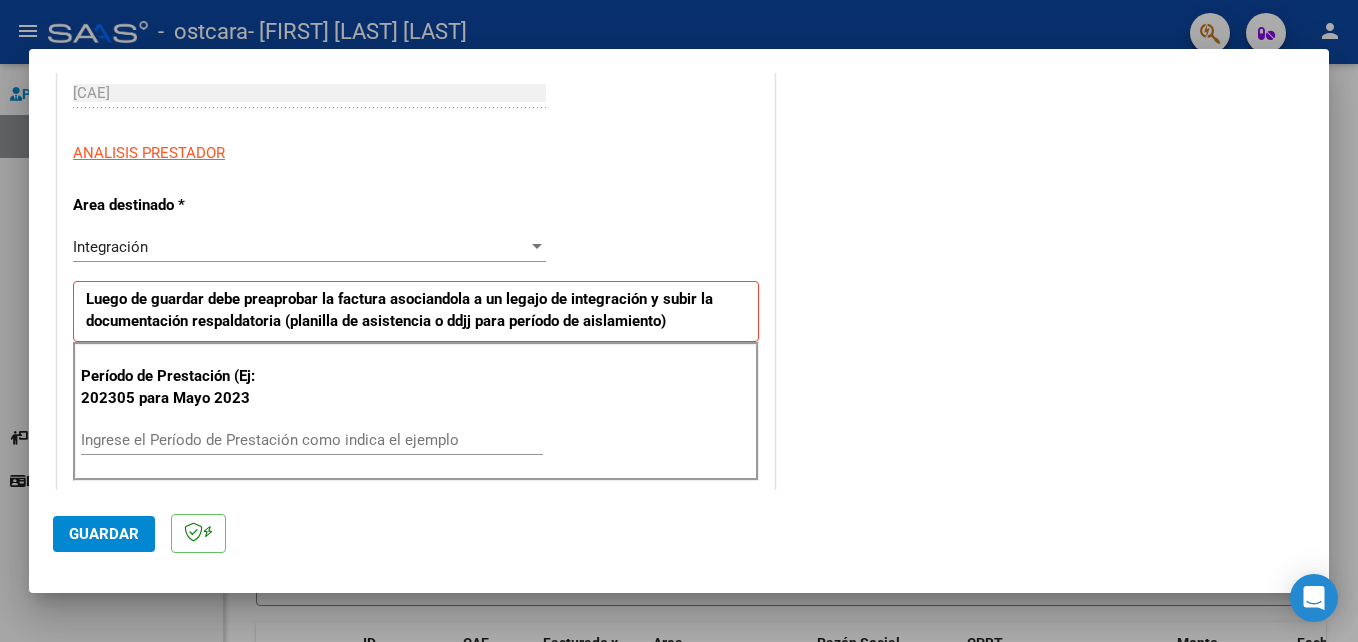 scroll, scrollTop: 320, scrollLeft: 0, axis: vertical 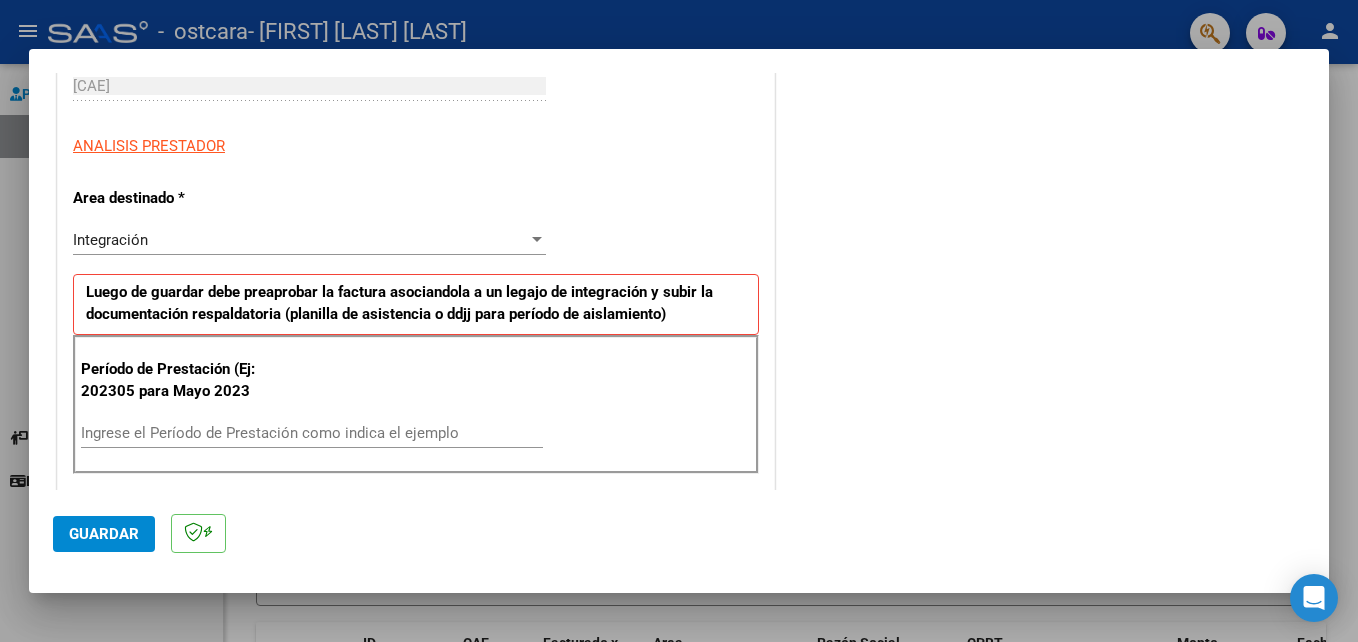 click on "COMPROBANTE VER COMPROBANTE          El comprobante fue leído exitosamente.  DATOS DEL COMPROBANTE CUIT  *   [CUIT] Ingresar CUIT  ANALISIS PRESTADOR  Area destinado * Integración Seleccionar Area Luego de guardar debe preaprobar la factura asociandola a un legajo de integración y subir la documentación respaldatoria (planilla de asistencia o ddjj para período de aislamiento)  Período de Prestación (Ej: 202305 para Mayo 2023    Ingrese el Período de Prestación como indica el ejemplo   Comprobante Tipo * Factura B Seleccionar Tipo Punto de Venta  *   4 Ingresar el Nro.  Número  *   1337 Ingresar el Nro.  Monto  *   $ 262.211,84 Ingresar el monto  Fecha del Cpbt.  *   2025-08-06 Ingresar la fecha  CAE / CAEA (no ingrese CAI)    75324268247341 Ingresar el CAE o CAEA (no ingrese CAI)  Fecha de Vencimiento    Ingresar la fecha  Ref. Externa    Ingresar la ref.  N° Liquidación    Ingresar el N° Liquidación  COMENTARIOS Comentarios del Prestador / Gerenciador:  Guardar" at bounding box center (679, 321) 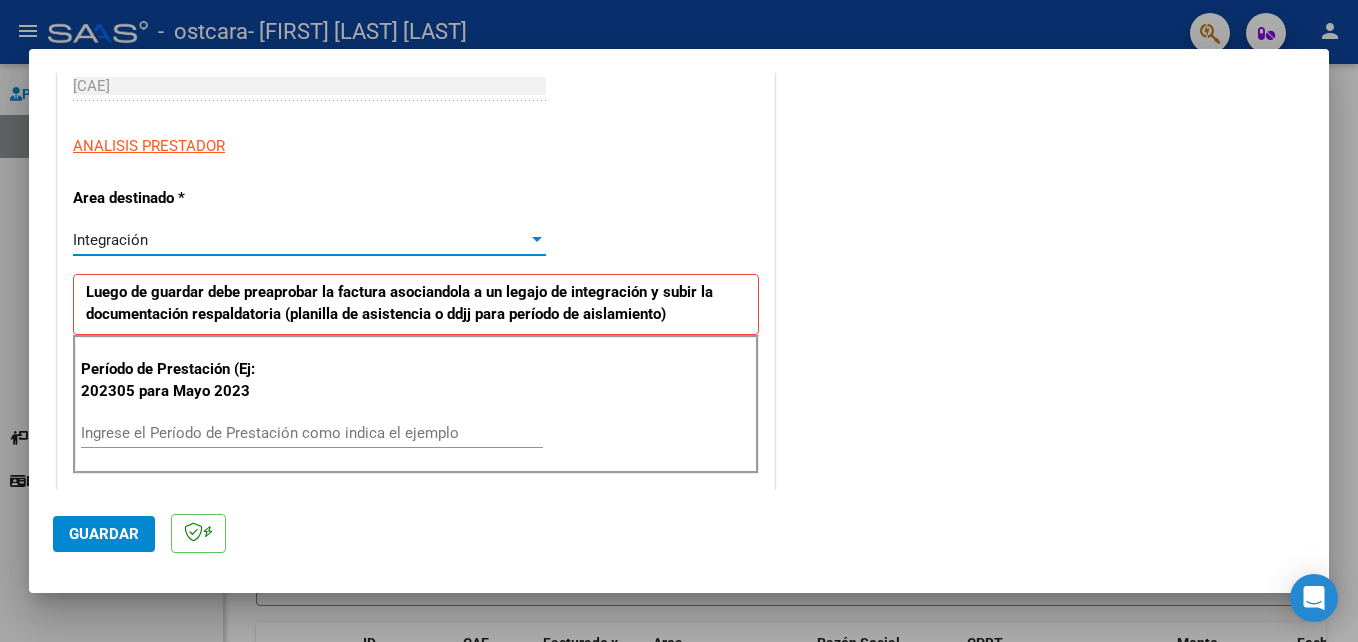 click at bounding box center (537, 239) 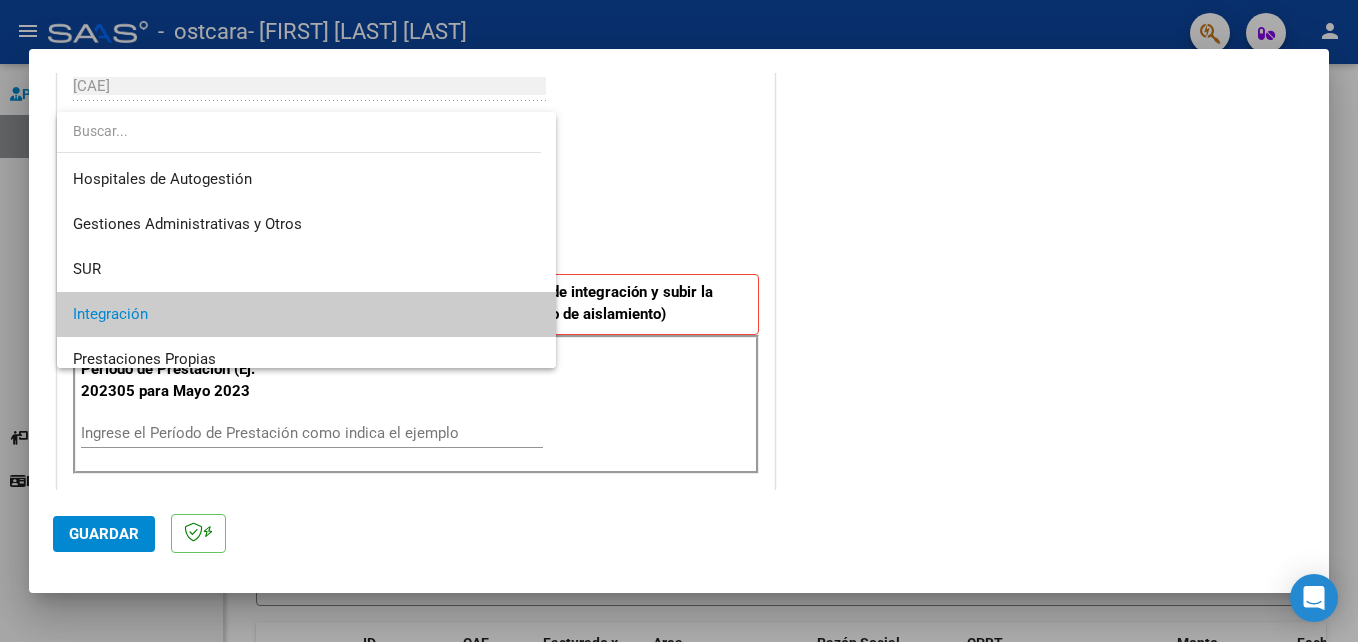 scroll, scrollTop: 75, scrollLeft: 0, axis: vertical 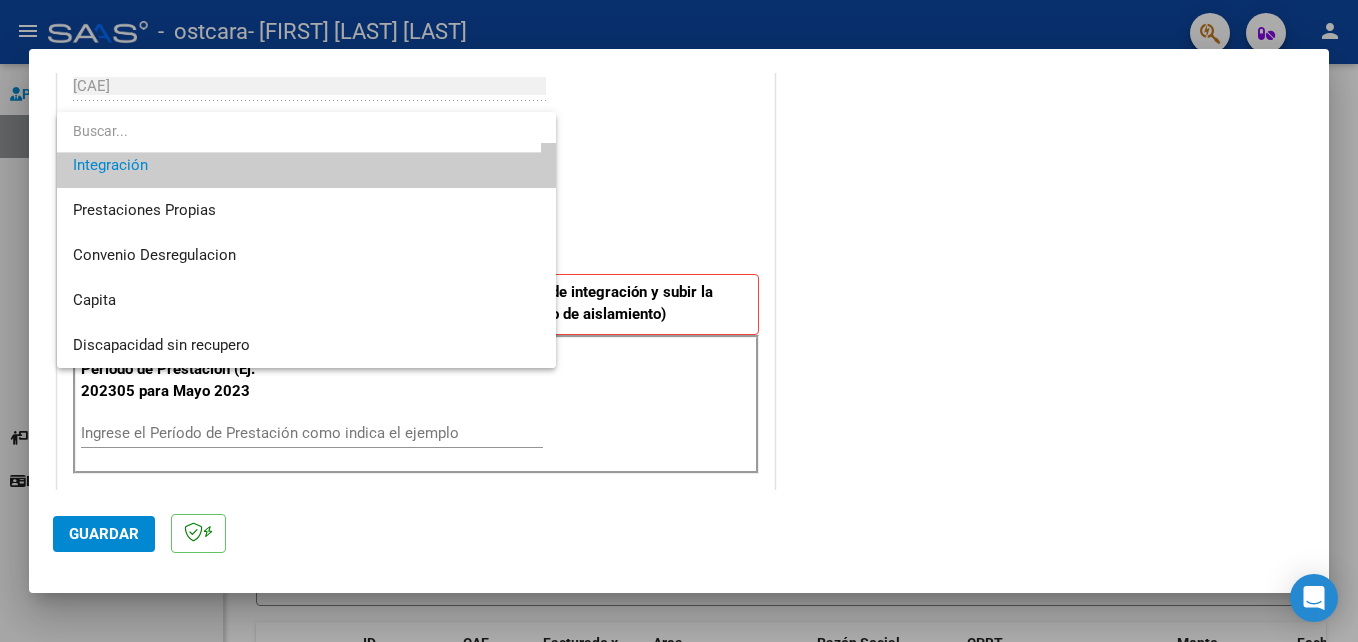click at bounding box center (679, 321) 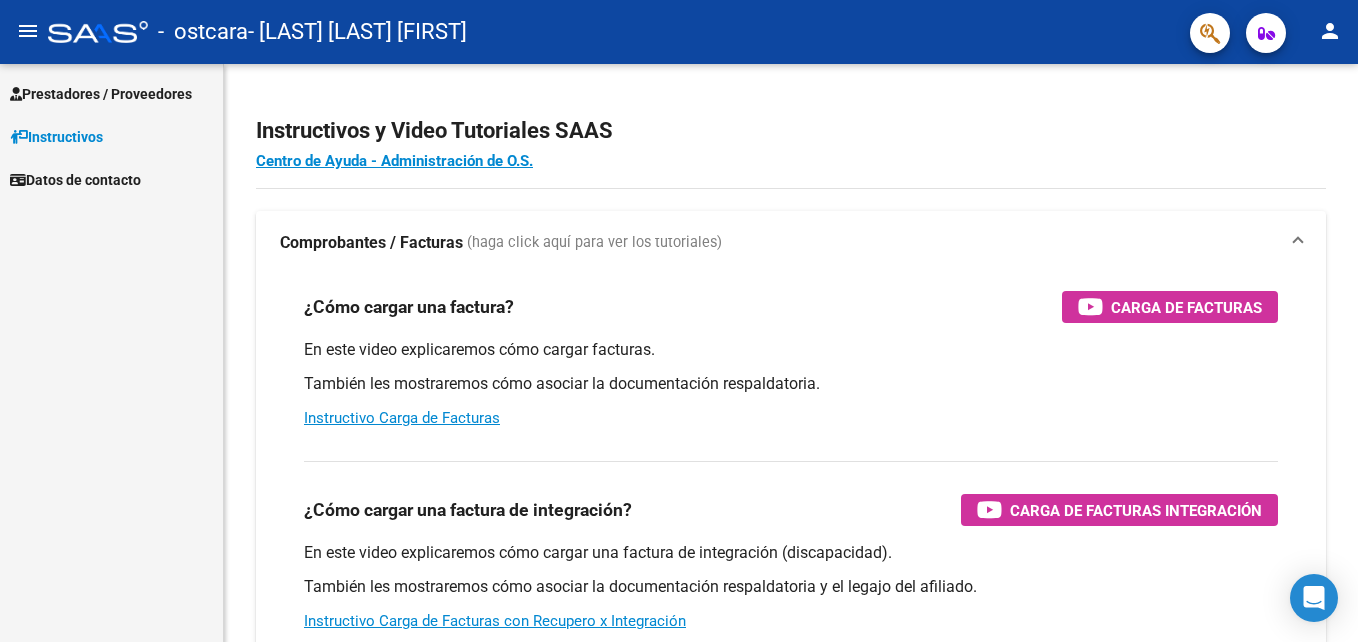 scroll, scrollTop: 0, scrollLeft: 0, axis: both 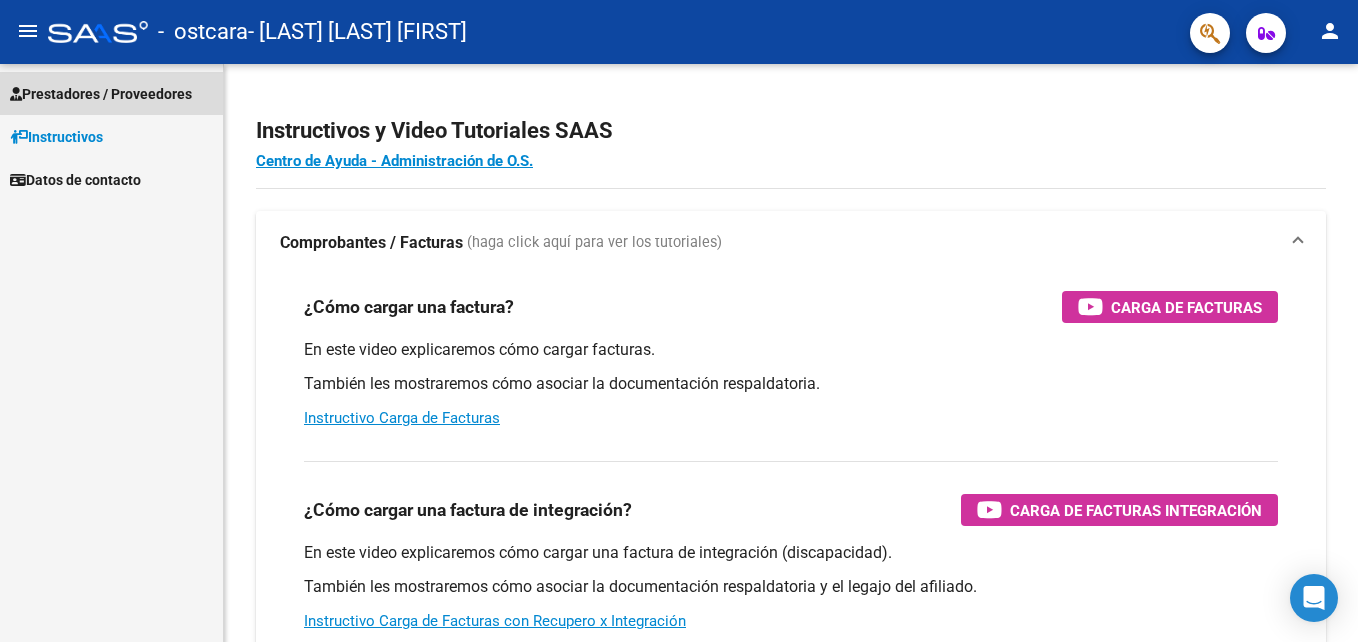 click on "Prestadores / Proveedores" at bounding box center [101, 94] 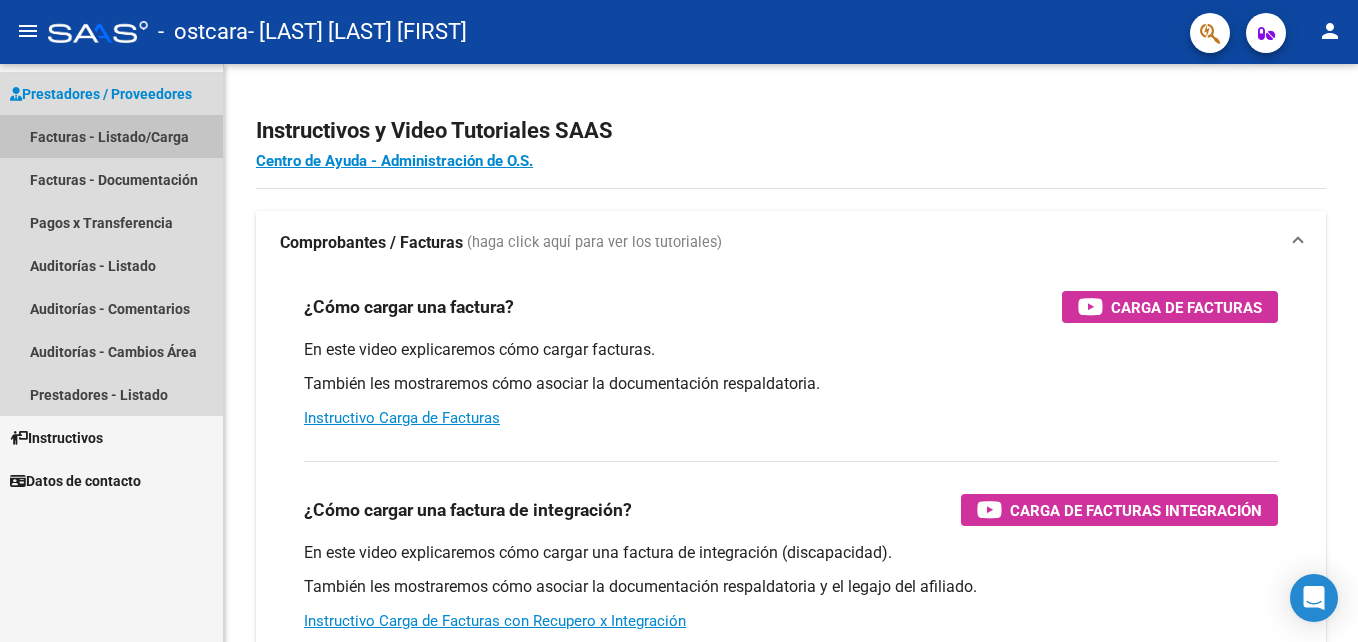 click on "Facturas - Listado/Carga" at bounding box center [111, 136] 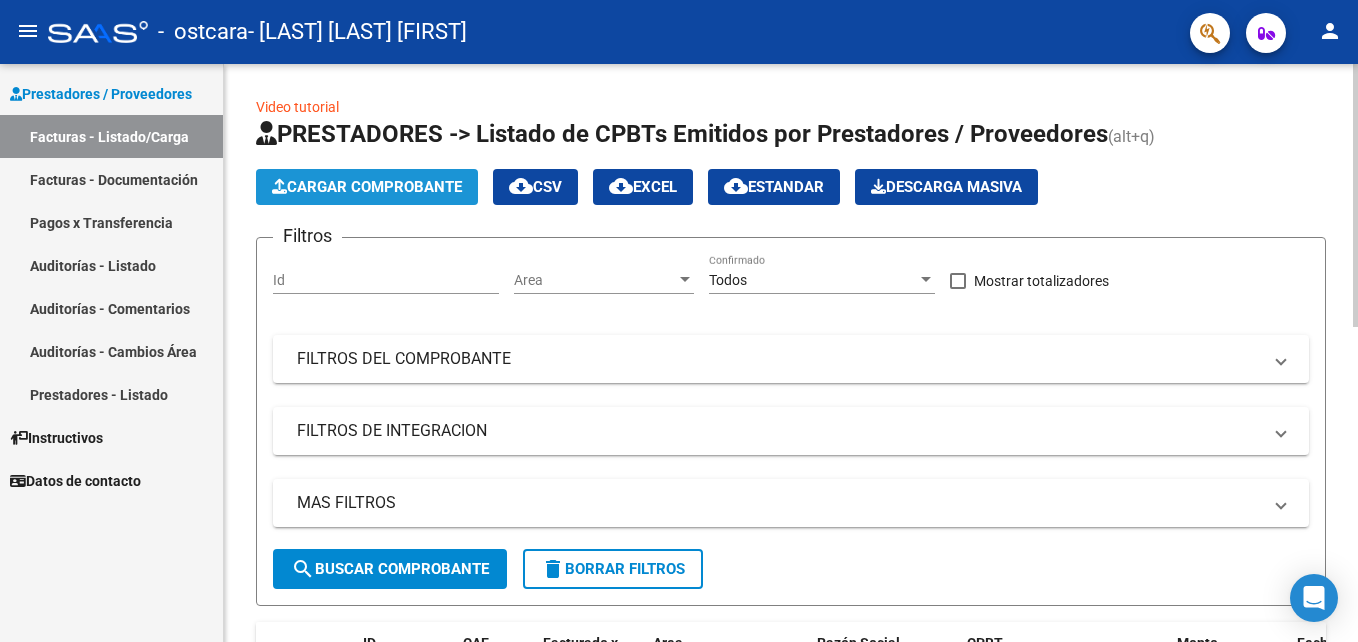 click on "Cargar Comprobante" 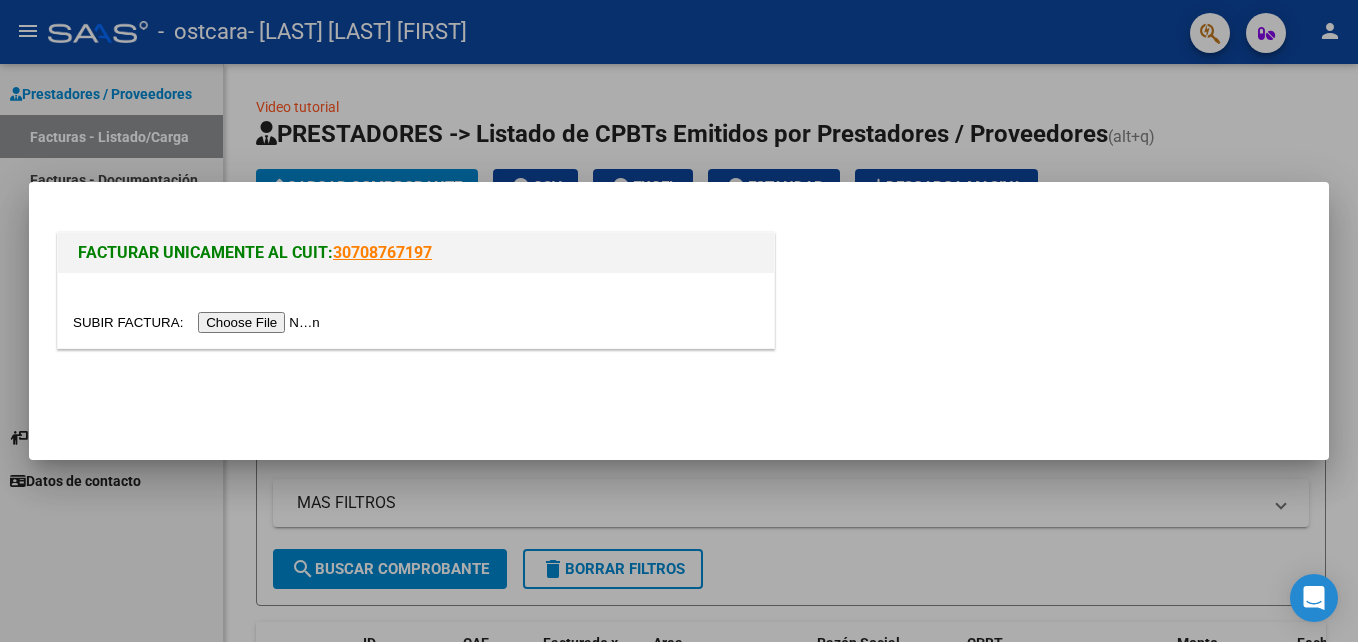 click at bounding box center (199, 322) 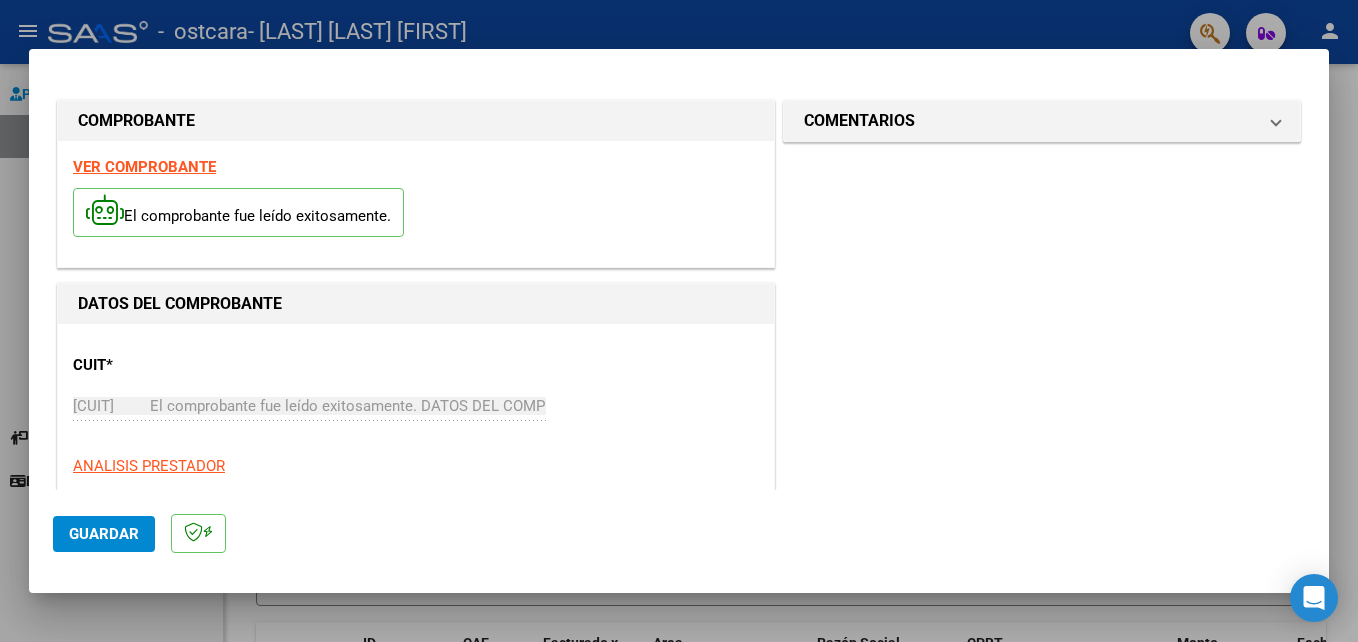 click on "COMPROBANTE VER COMPROBANTE          El comprobante fue leído exitosamente.  DATOS DEL COMPROBANTE CUIT  *   23-25136483-4 Ingresar CUIT  ANALISIS PRESTADOR  Area destinado * Integración Seleccionar Area Luego de guardar debe preaprobar la factura asociandola a un legajo de integración y subir la documentación respaldatoria (planilla de asistencia o ddjj para período de aislamiento)  Período de Prestación (Ej: 202305 para Mayo 2023    Ingrese el Período de Prestación como indica el ejemplo   Comprobante Tipo * Factura B Seleccionar Tipo Punto de Venta  *   4 Ingresar el Nro.  Número  *   1337 Ingresar el Nro.  Monto  *   $ 262.211,84 Ingresar el monto  Fecha del Cpbt.  *   2025-08-06 Ingresar la fecha  CAE / CAEA (no ingrese CAI)    75324268247341 Ingresar el CAE o CAEA (no ingrese CAI)  Fecha de Vencimiento    Ingresar la fecha  Ref. Externa    Ingresar la ref.  N° Liquidación    Ingresar el N° Liquidación  COMENTARIOS Comentarios del Prestador / Gerenciador:" at bounding box center [679, 281] 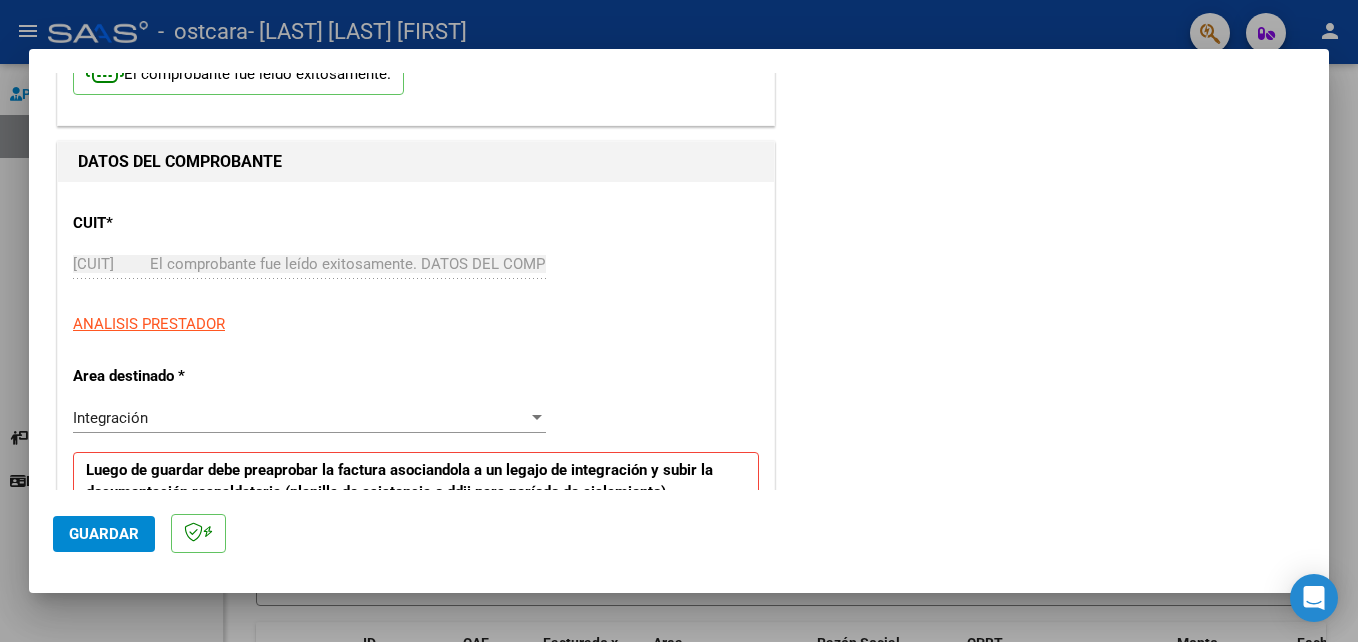 drag, startPoint x: 1310, startPoint y: 466, endPoint x: 1323, endPoint y: 486, distance: 23.853722 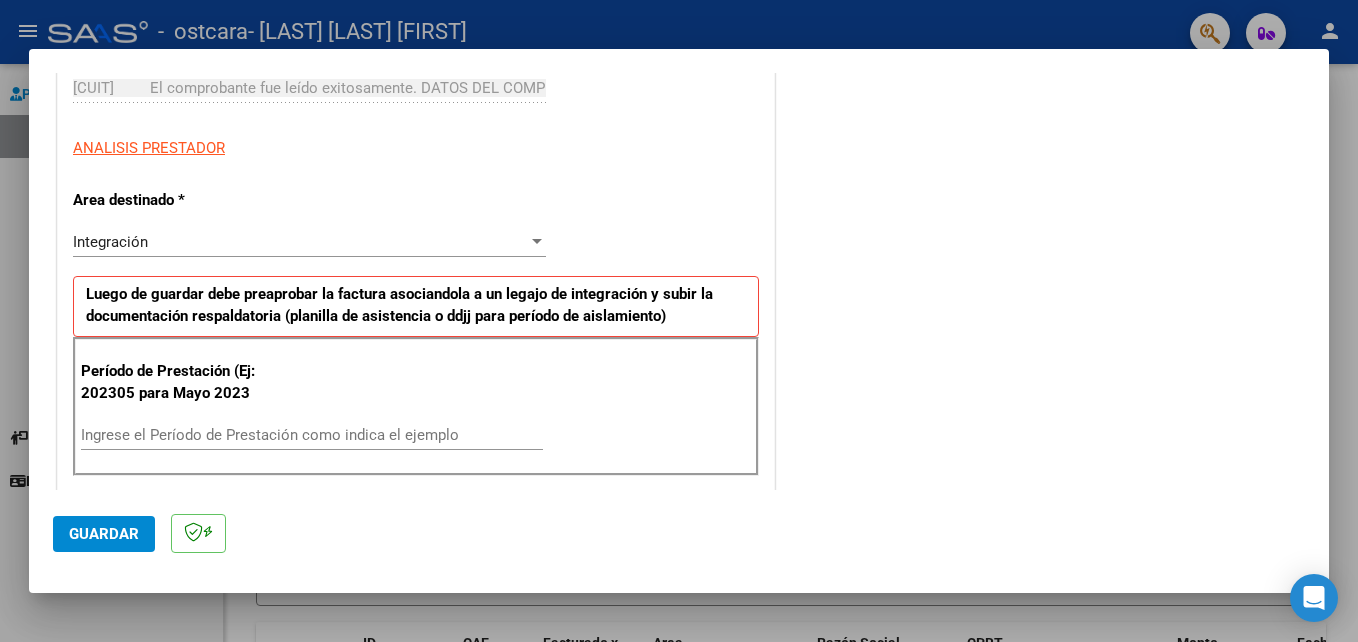 scroll, scrollTop: 347, scrollLeft: 0, axis: vertical 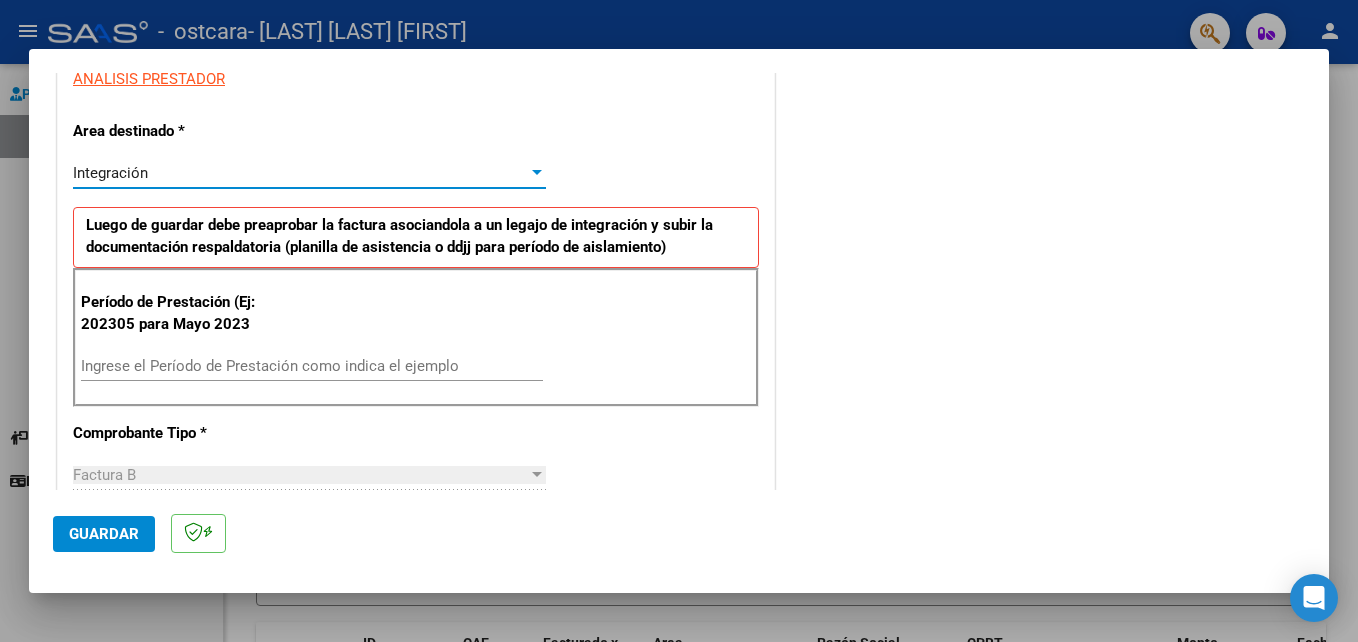 click at bounding box center (537, 172) 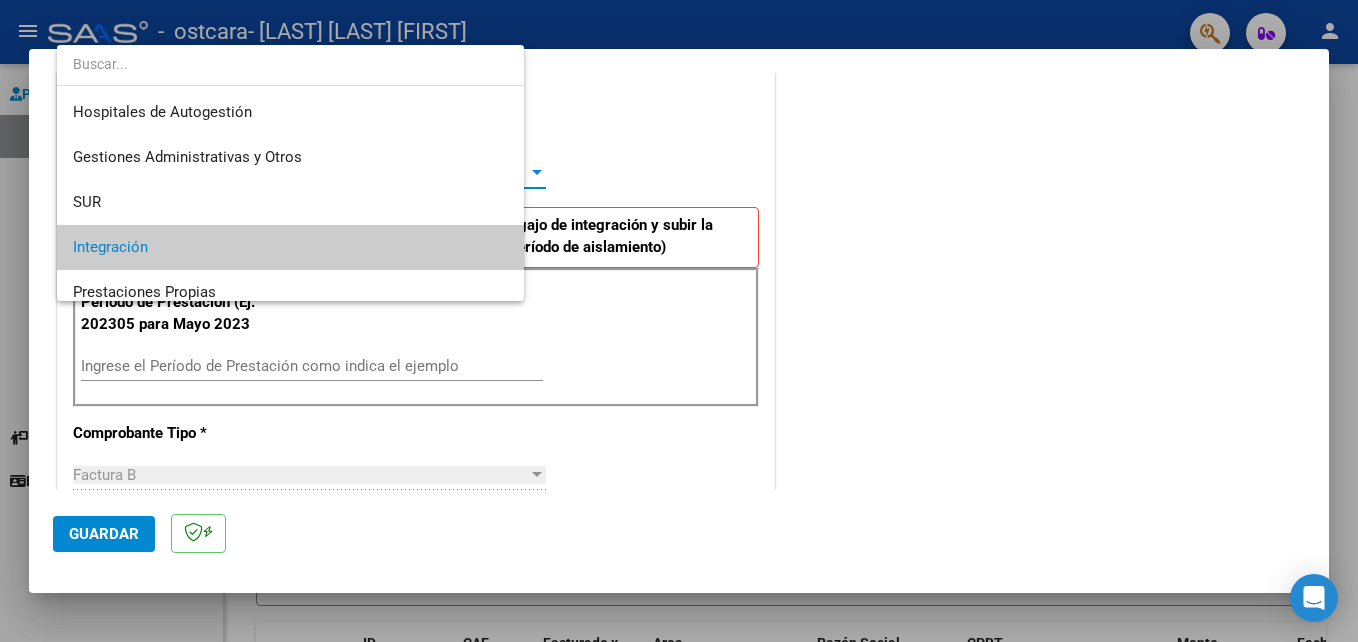 scroll, scrollTop: 75, scrollLeft: 0, axis: vertical 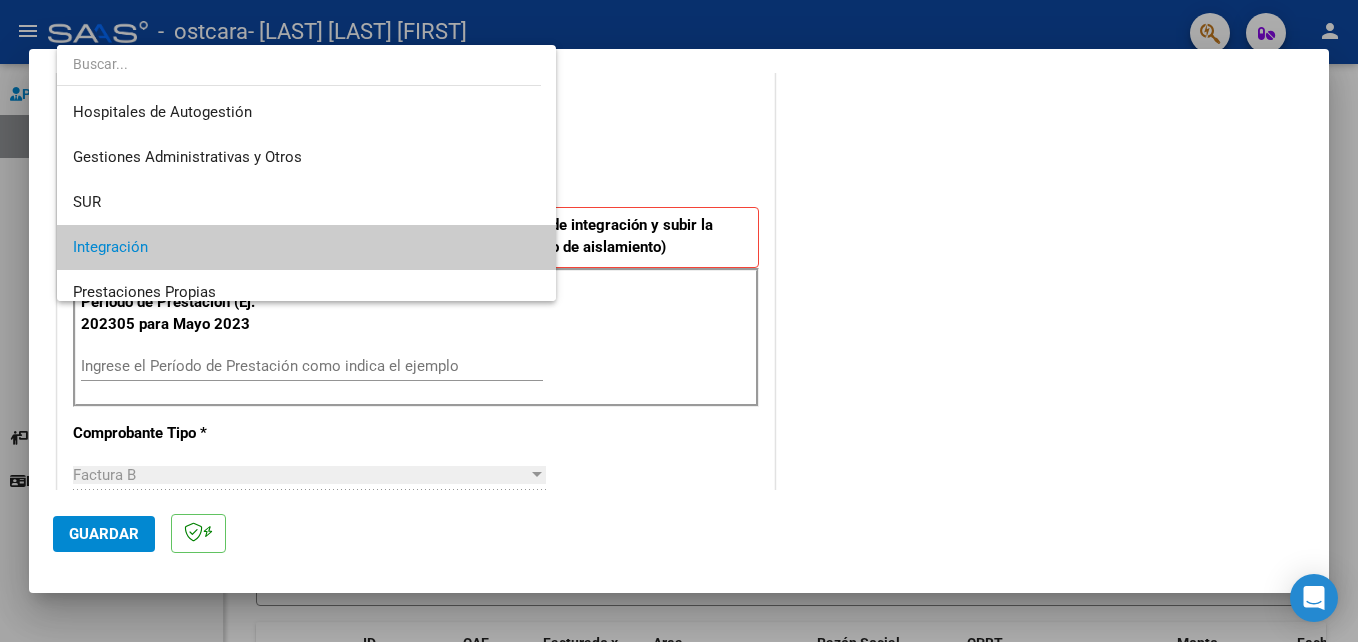 click on "Integración" at bounding box center [306, 247] 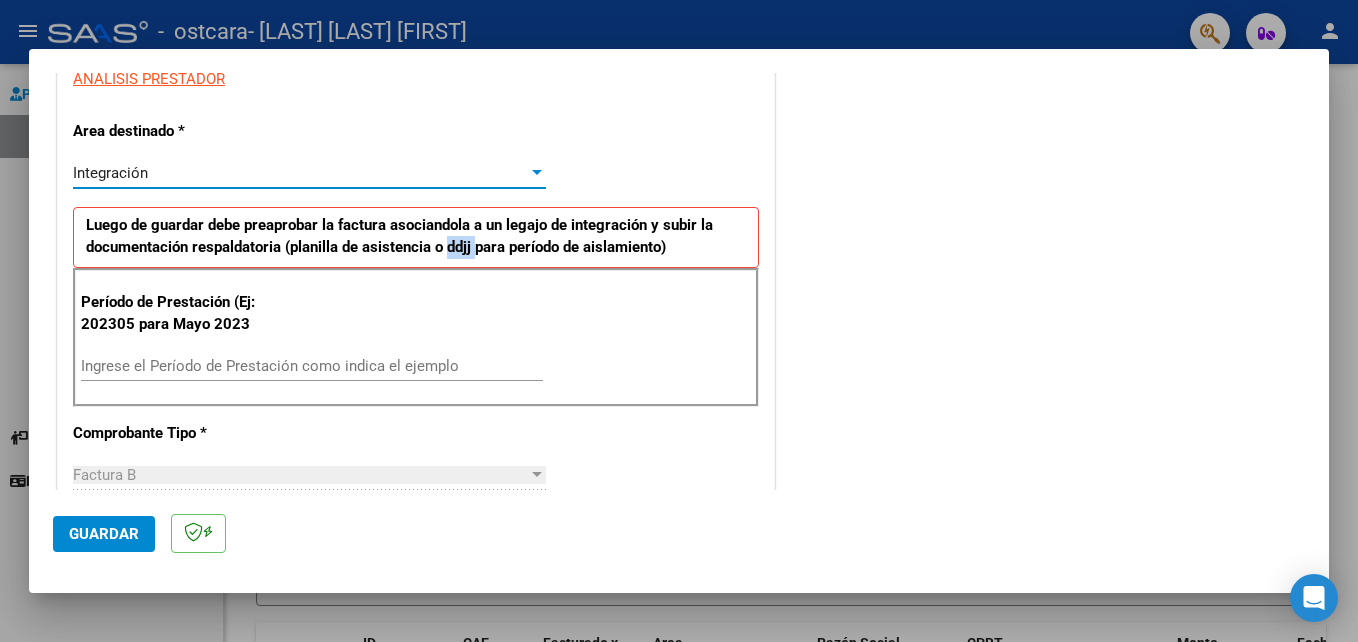 click on "Luego de guardar debe preaprobar la factura asociandola a un legajo de integración y subir la documentación respaldatoria (planilla de asistencia o ddjj para período de aislamiento)" at bounding box center [399, 236] 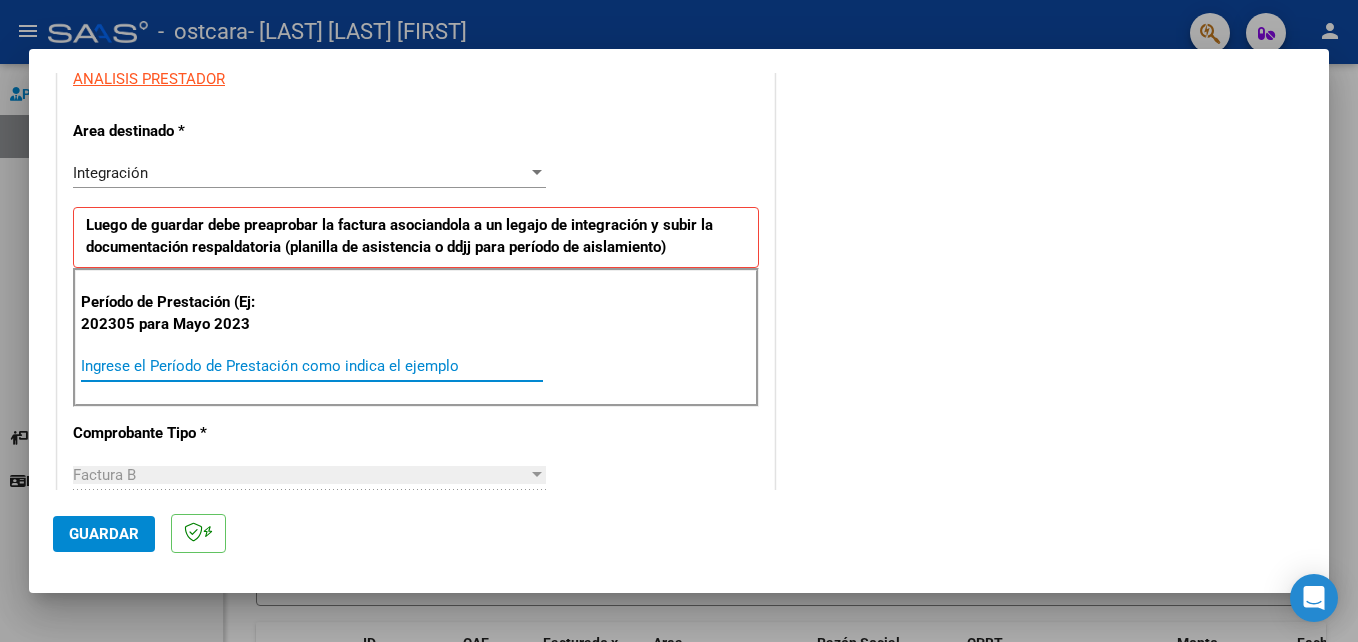 click on "Ingrese el Período de Prestación como indica el ejemplo" at bounding box center [312, 366] 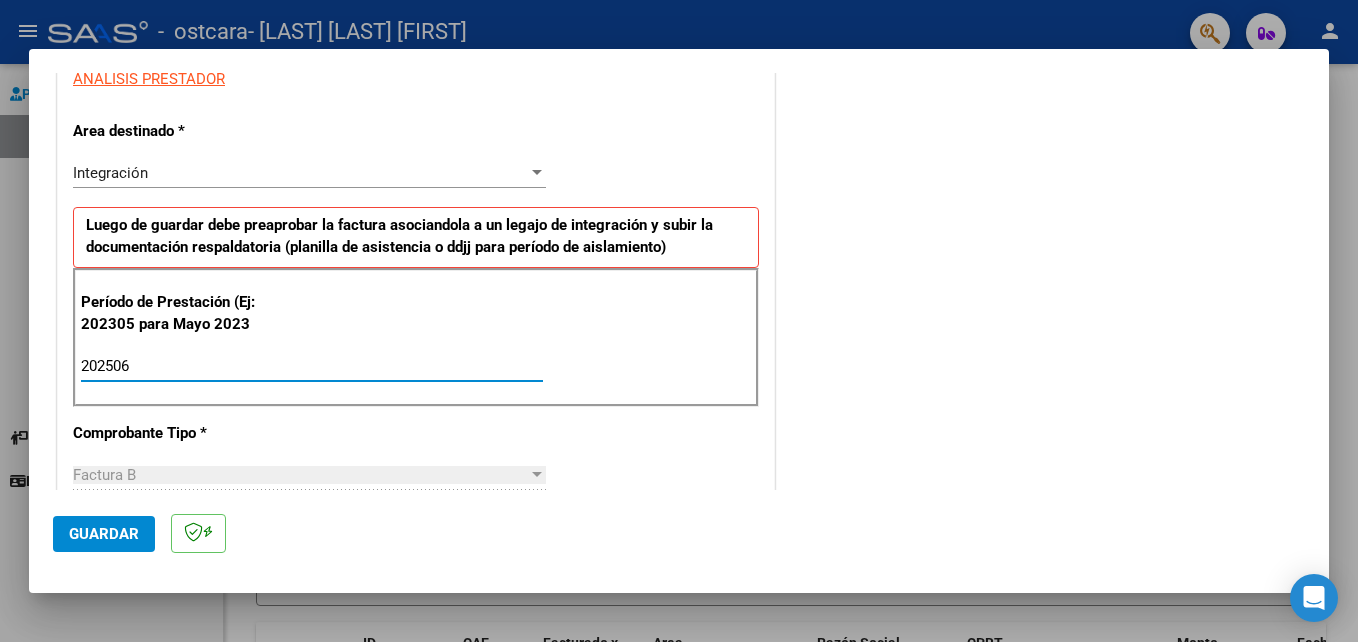 type on "202506" 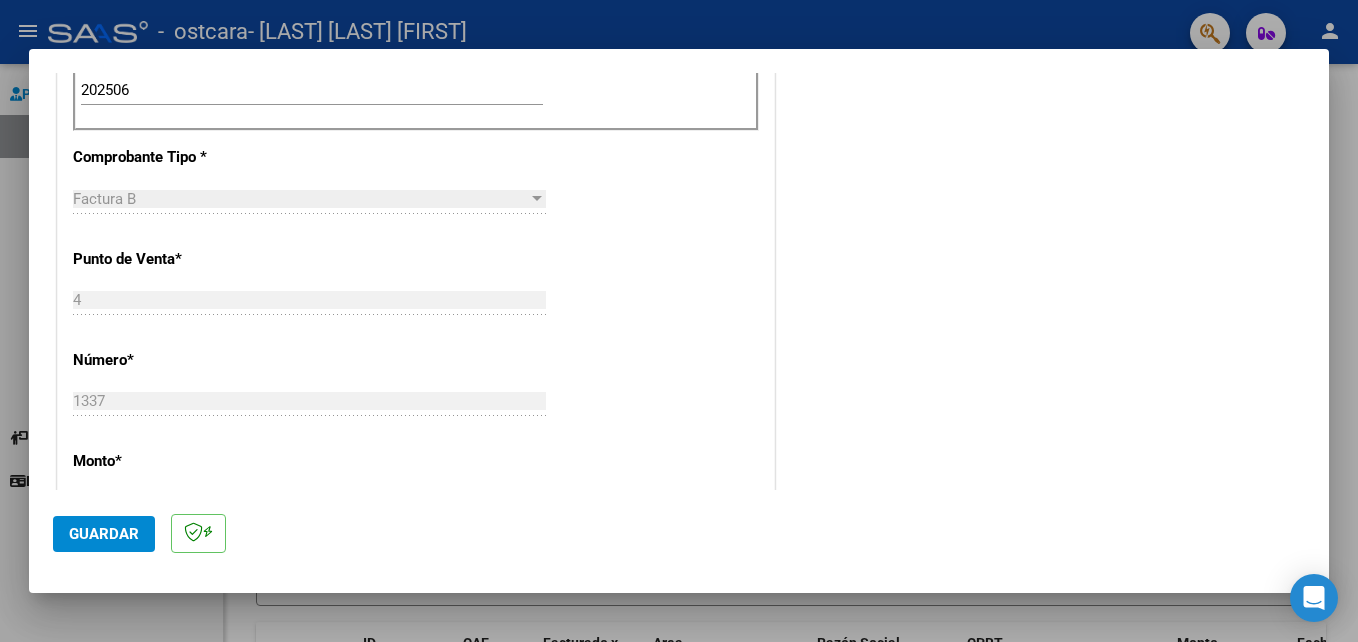 scroll, scrollTop: 667, scrollLeft: 0, axis: vertical 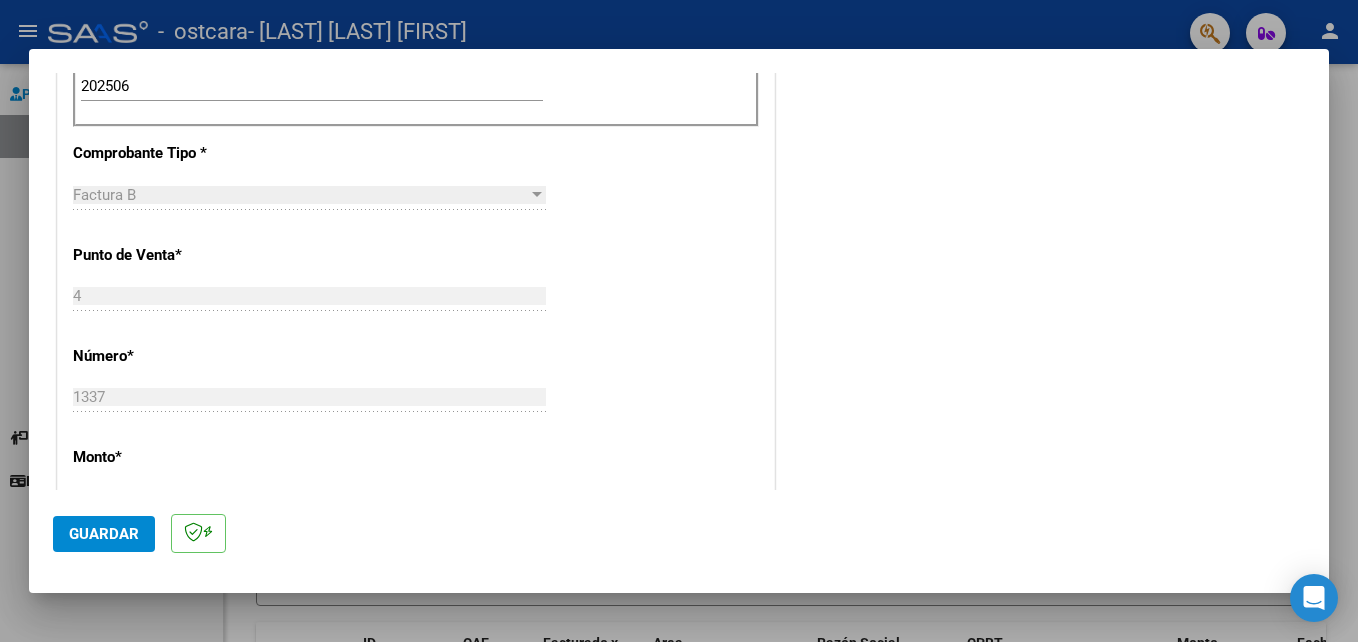 click on "COMENTARIOS Comentarios del Prestador / Gerenciador:" at bounding box center (1042, 279) 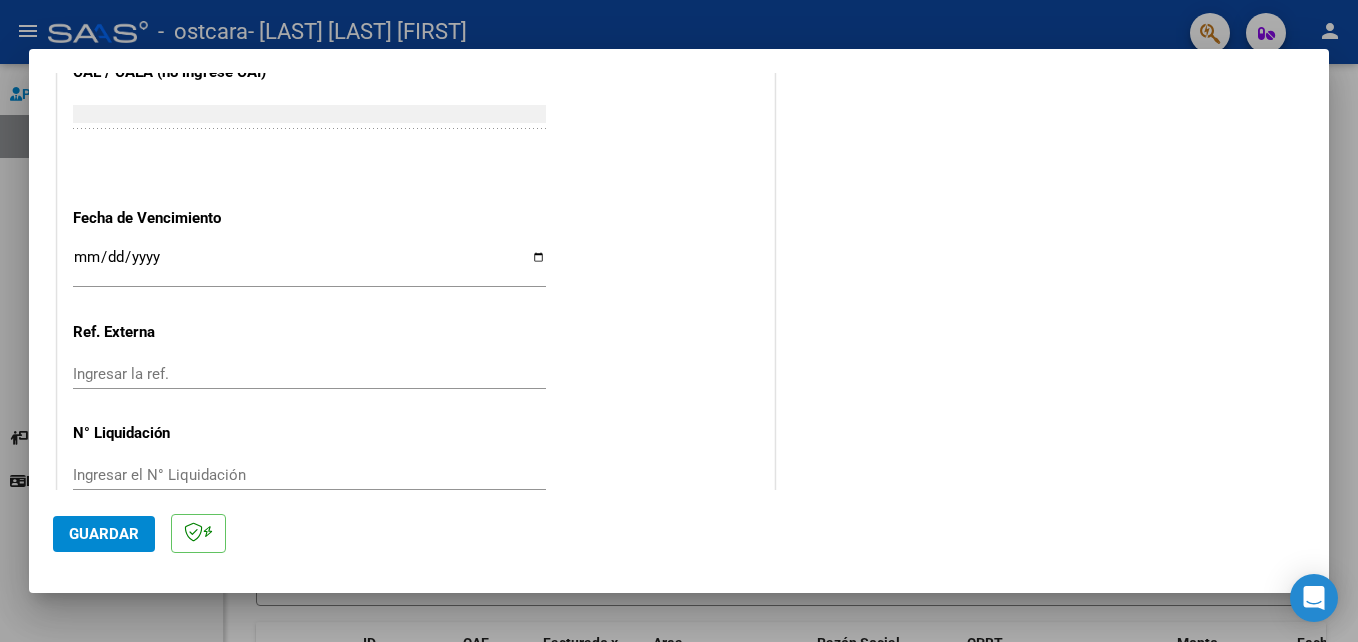 scroll, scrollTop: 1306, scrollLeft: 0, axis: vertical 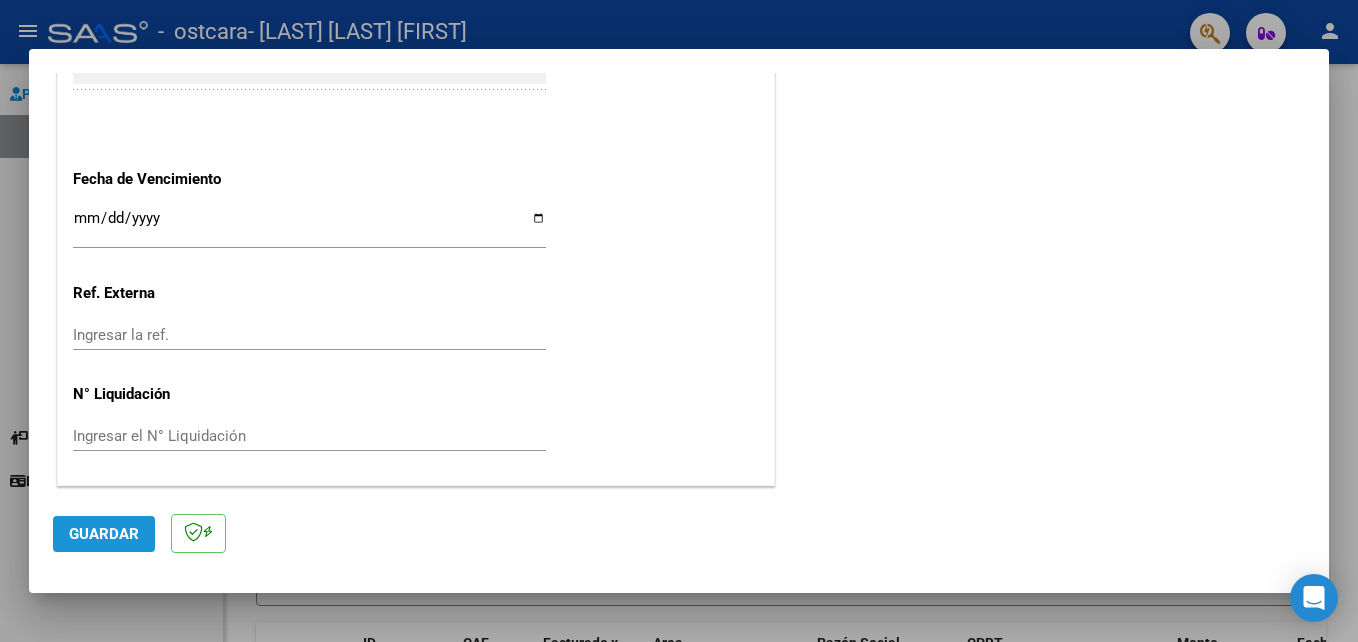 click on "Guardar" 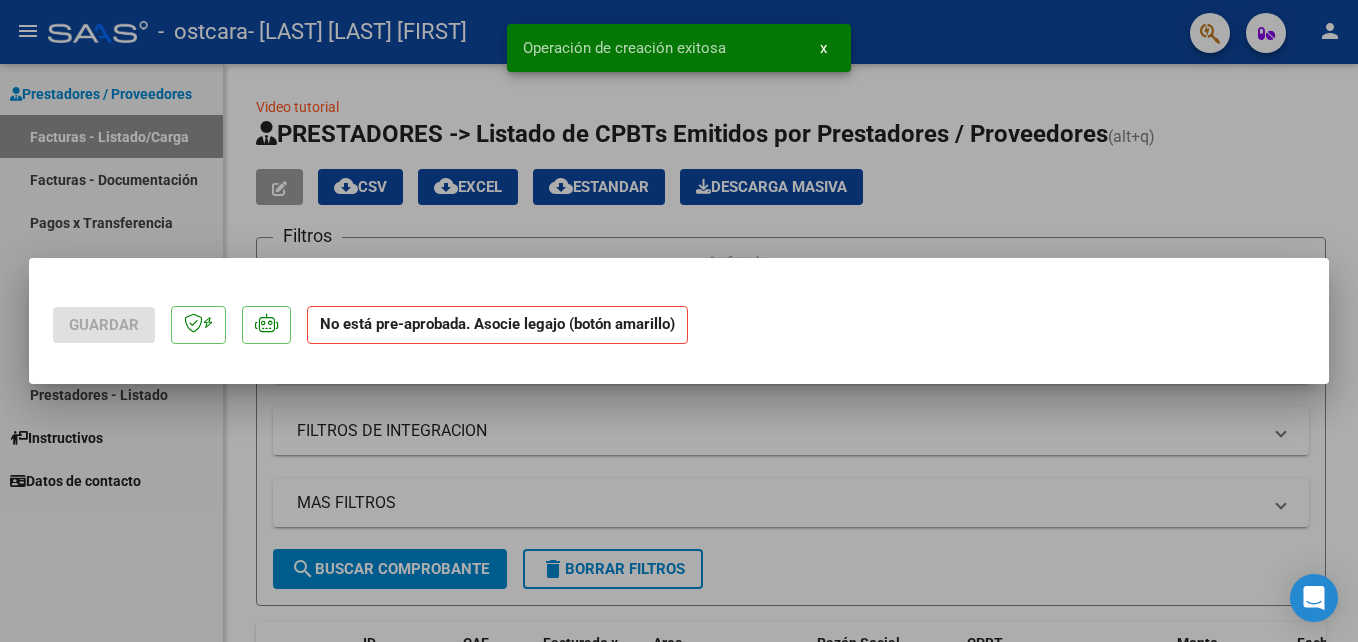 scroll, scrollTop: 0, scrollLeft: 0, axis: both 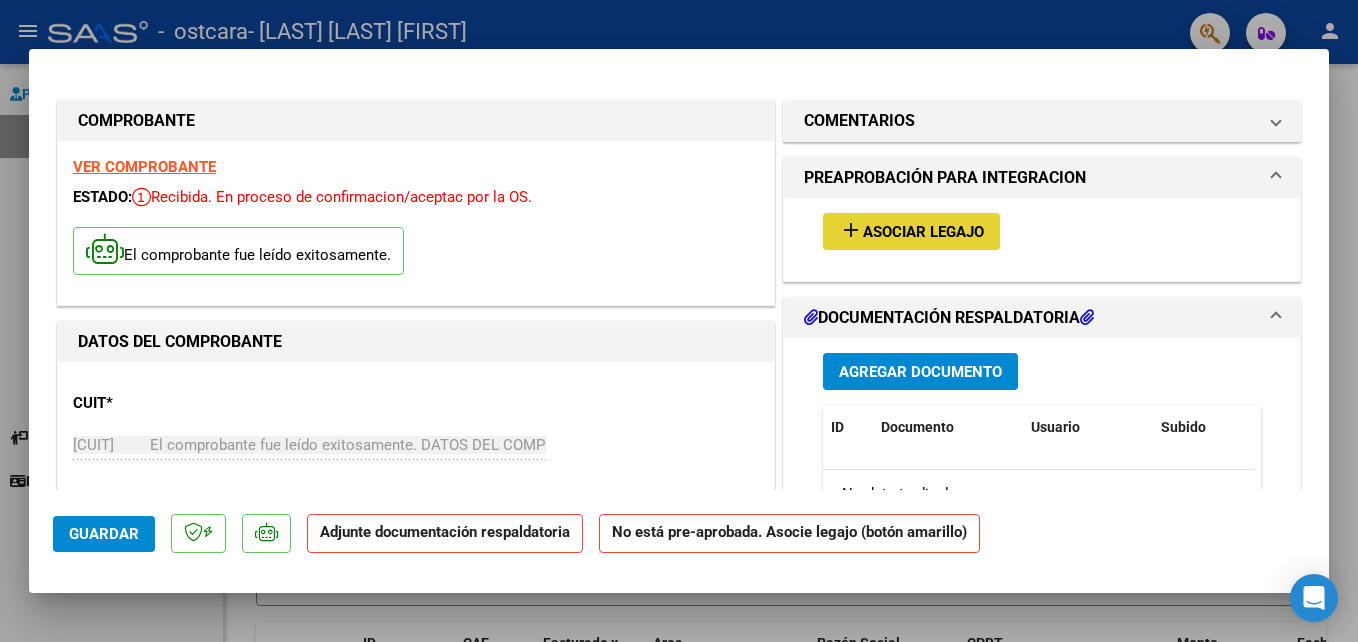click on "Asociar Legajo" at bounding box center (923, 232) 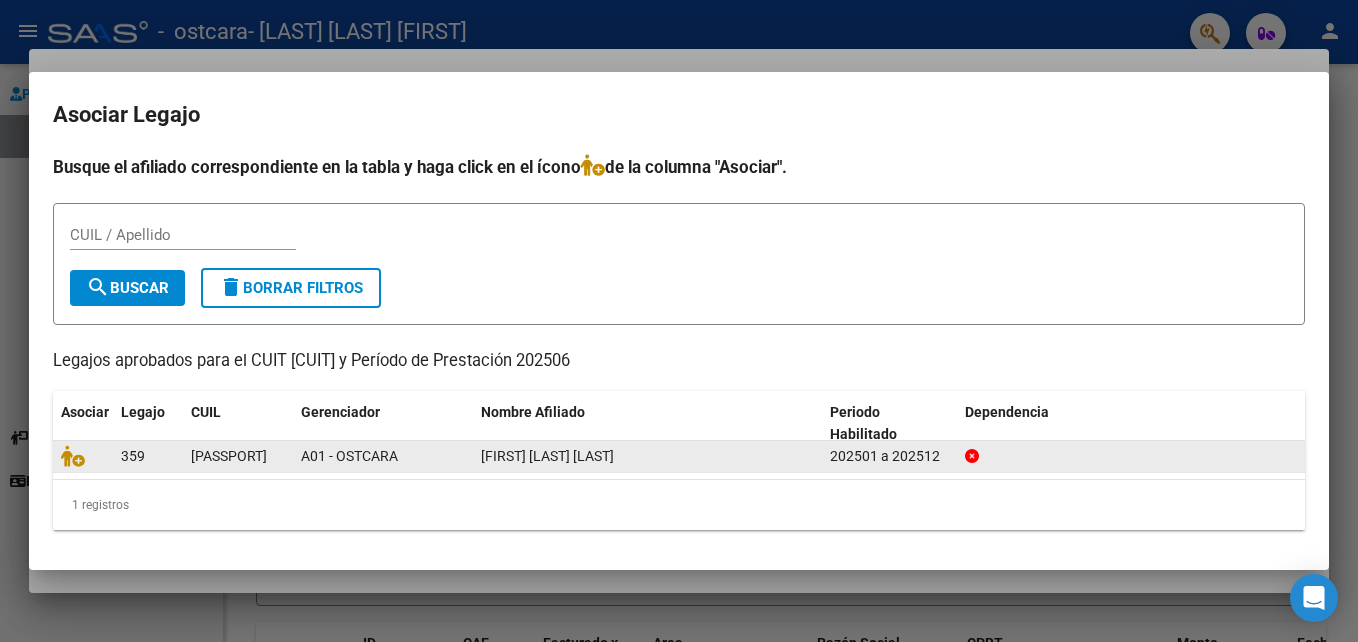 click on "[FIRST] [LAST]" 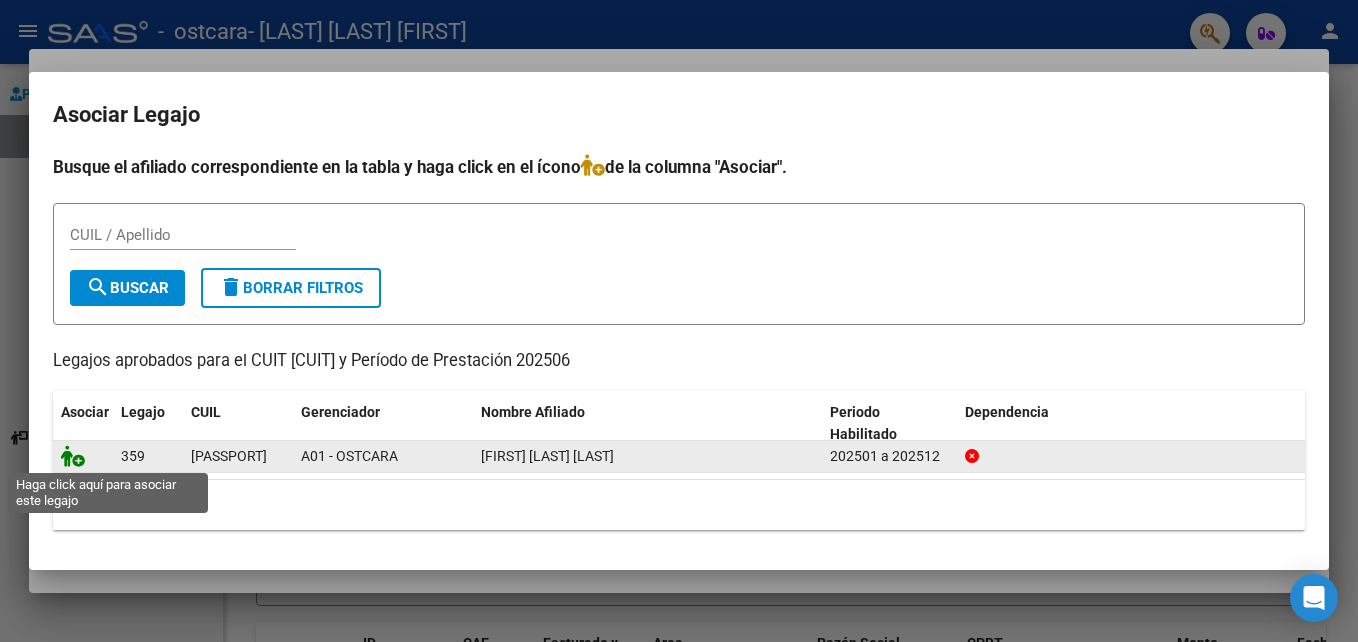 click 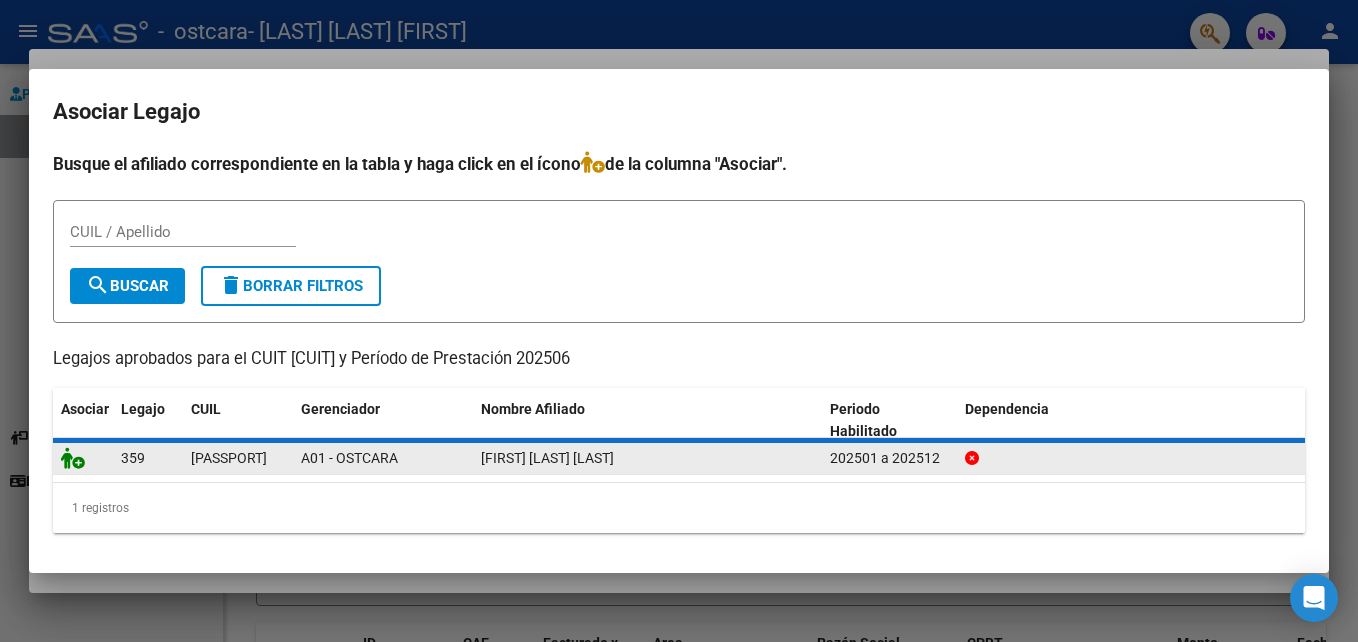 click 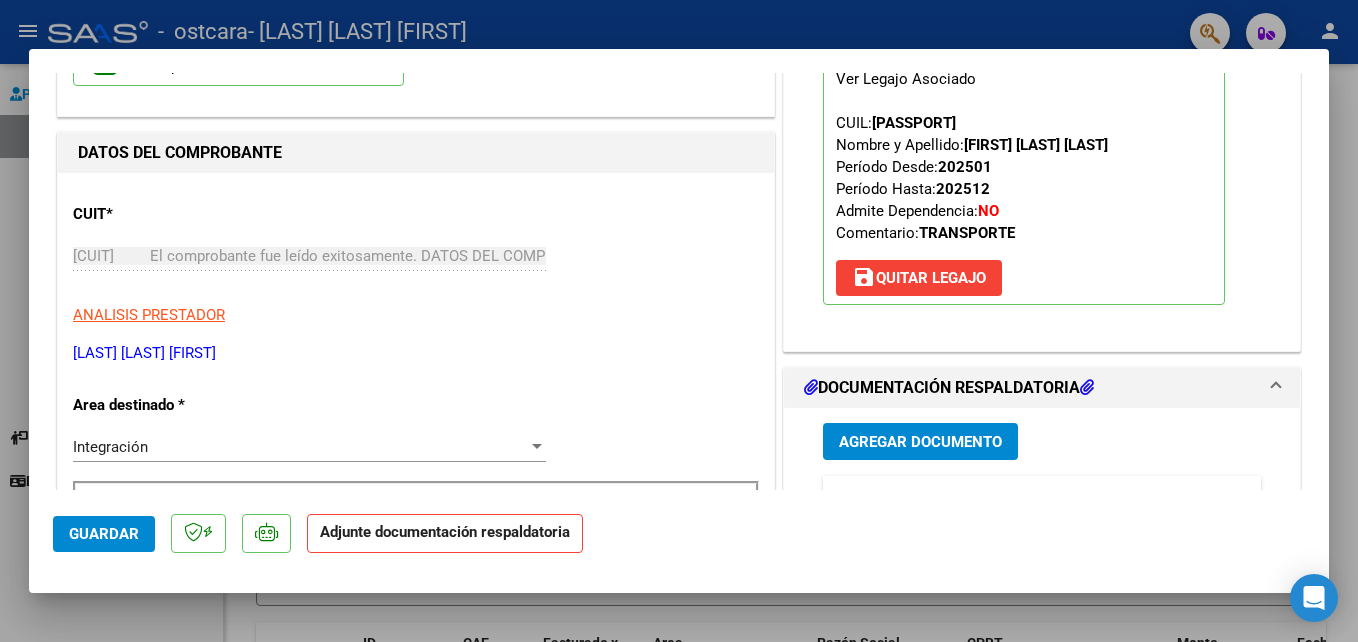 scroll, scrollTop: 240, scrollLeft: 0, axis: vertical 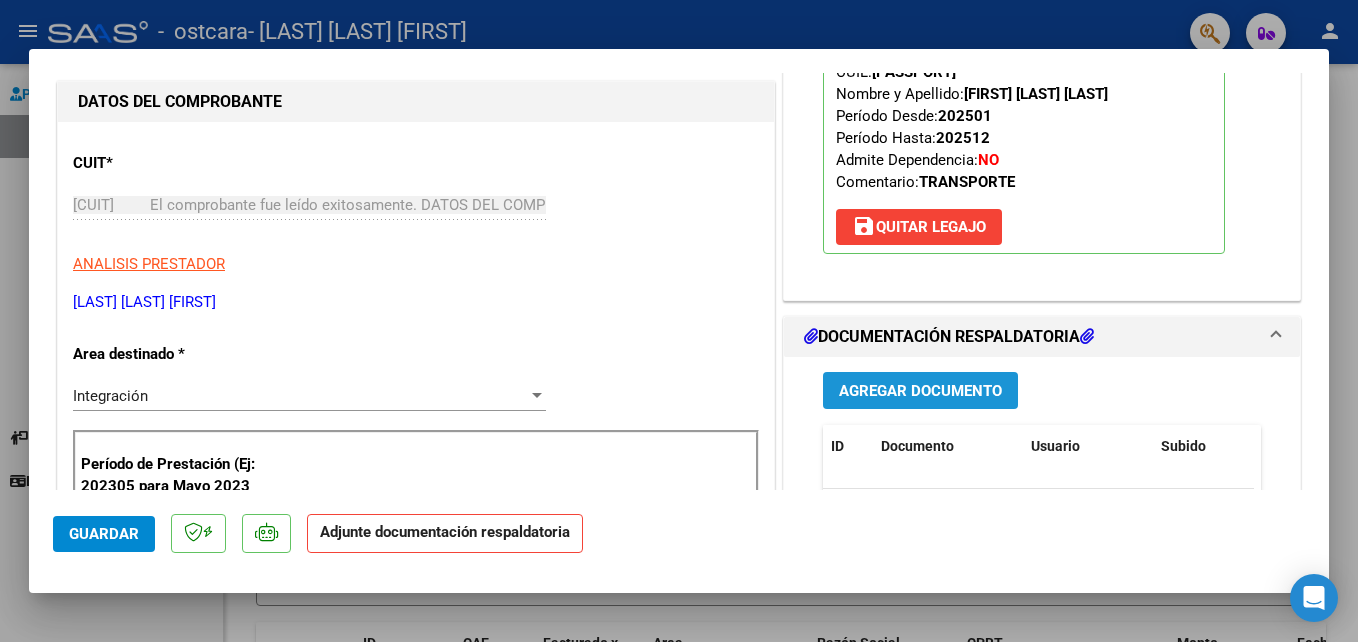 click on "Agregar Documento" at bounding box center (920, 391) 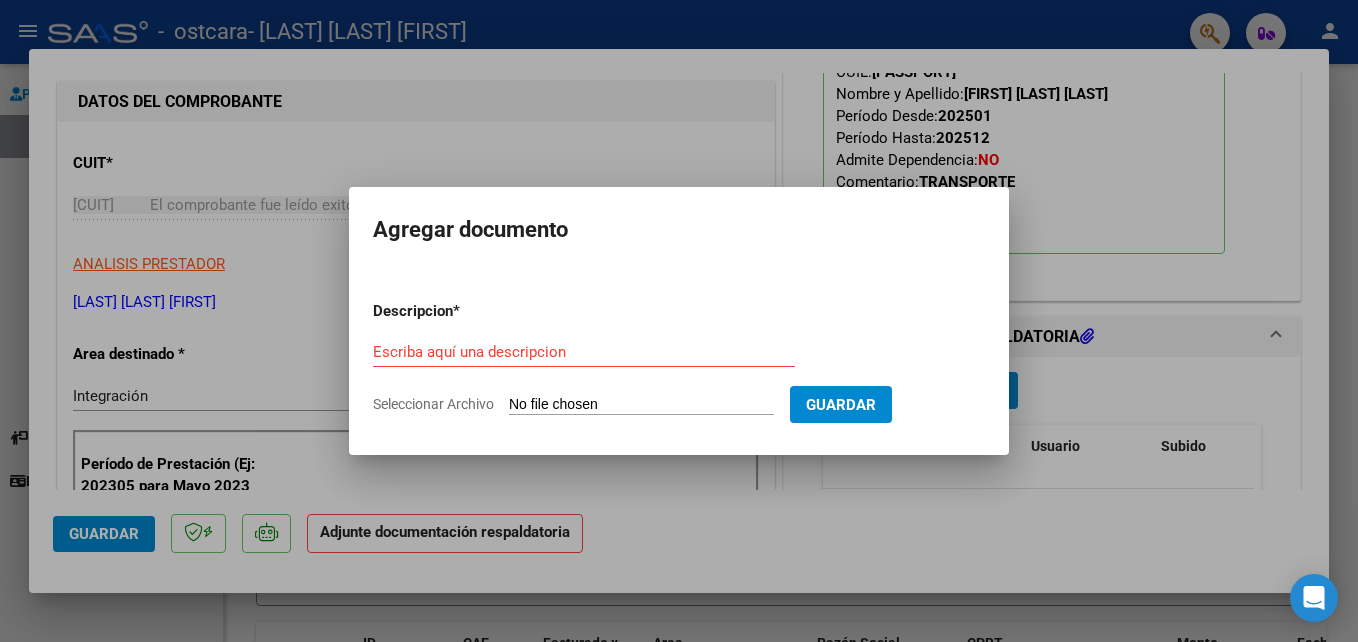 click on "Seleccionar Archivo" at bounding box center (641, 405) 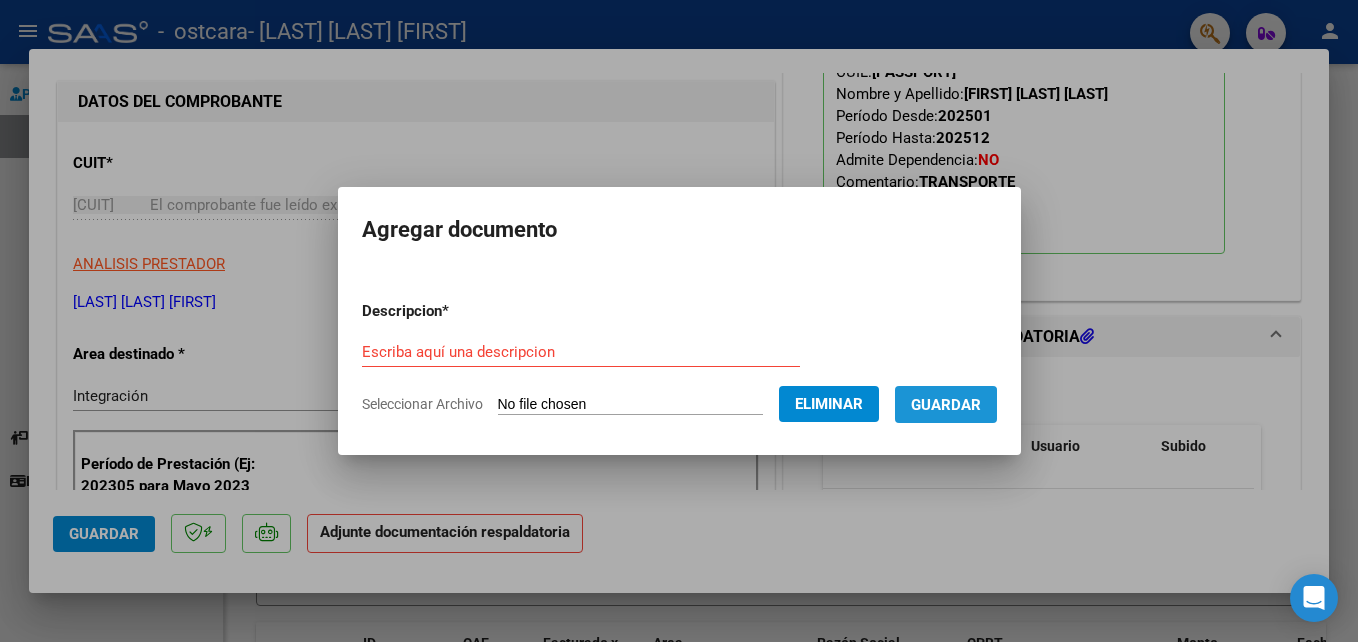 click on "Guardar" at bounding box center (946, 405) 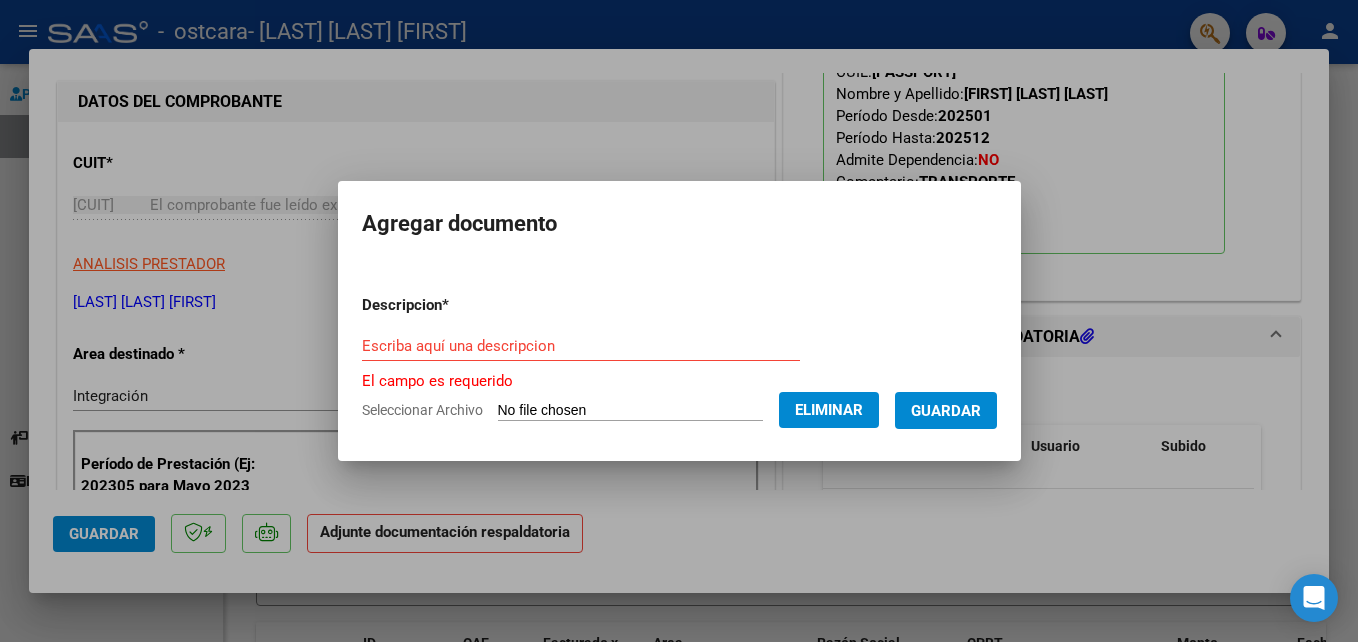 click on "Escriba aquí una descripcion" at bounding box center (581, 346) 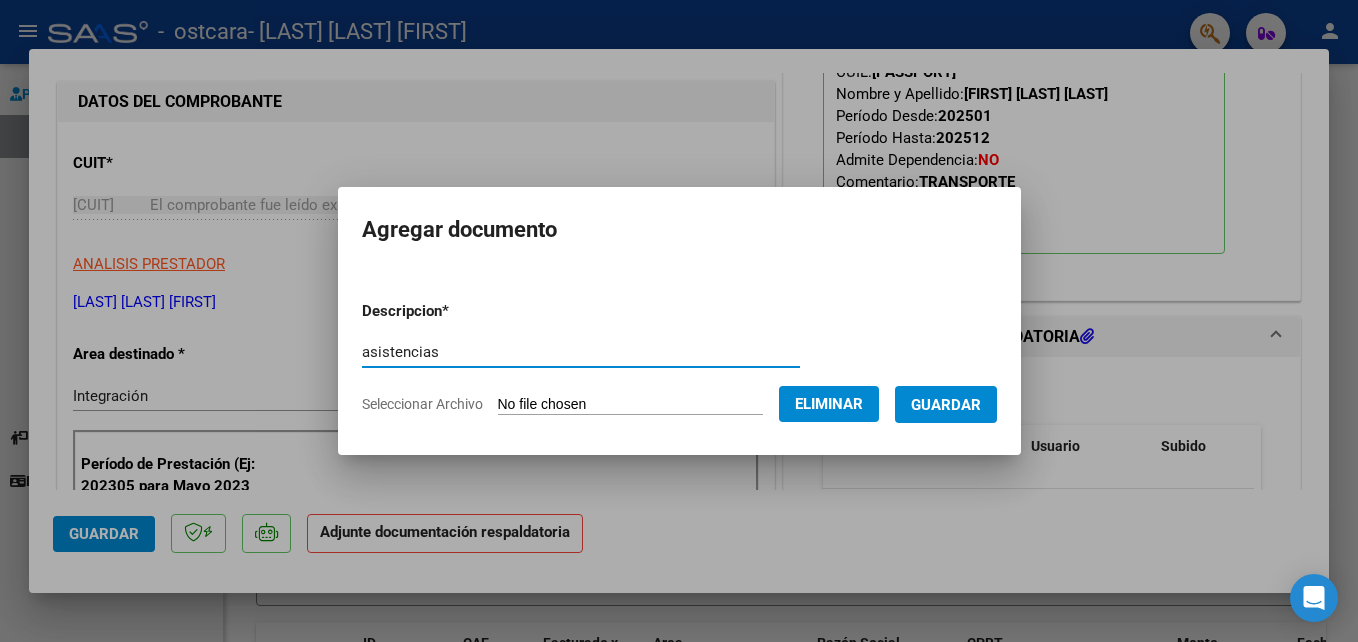 type on "asistencias" 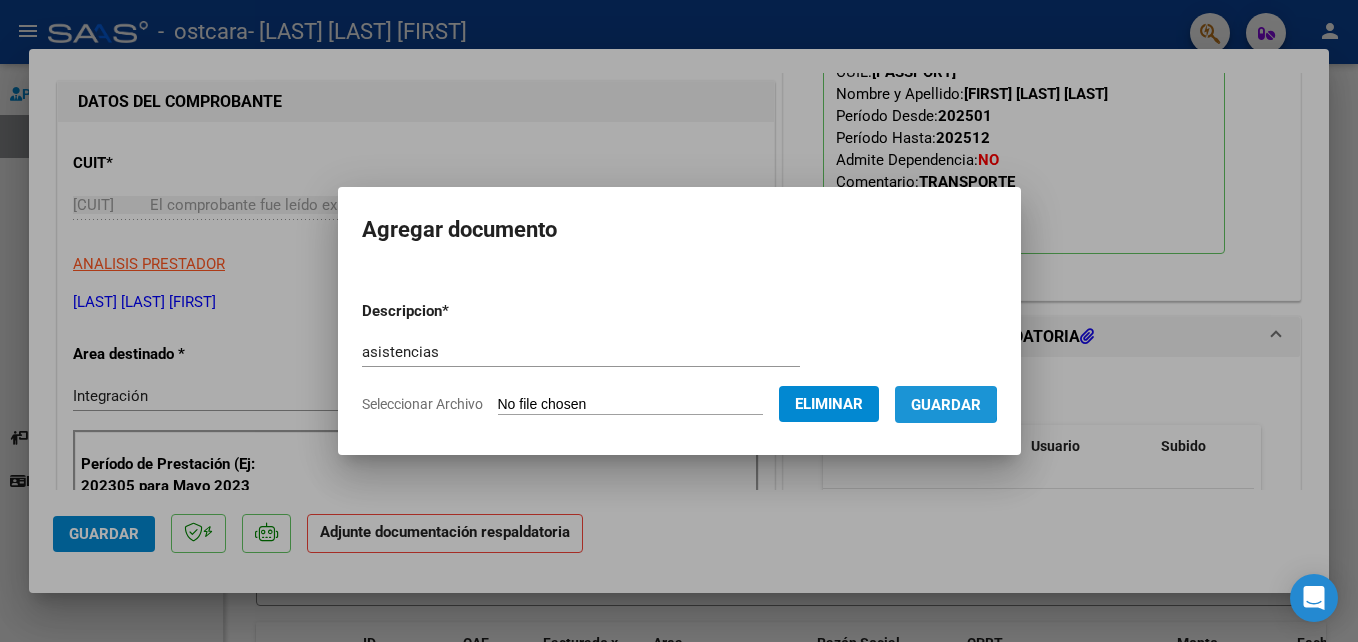 click on "Guardar" at bounding box center [946, 405] 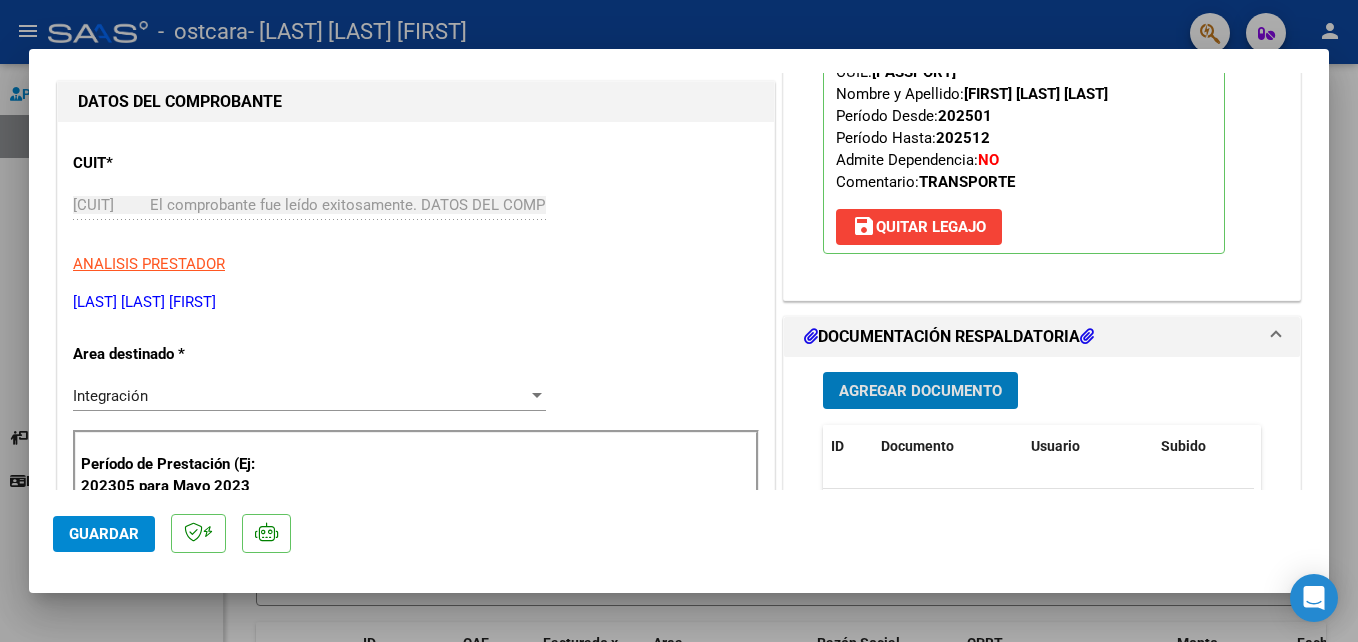 type 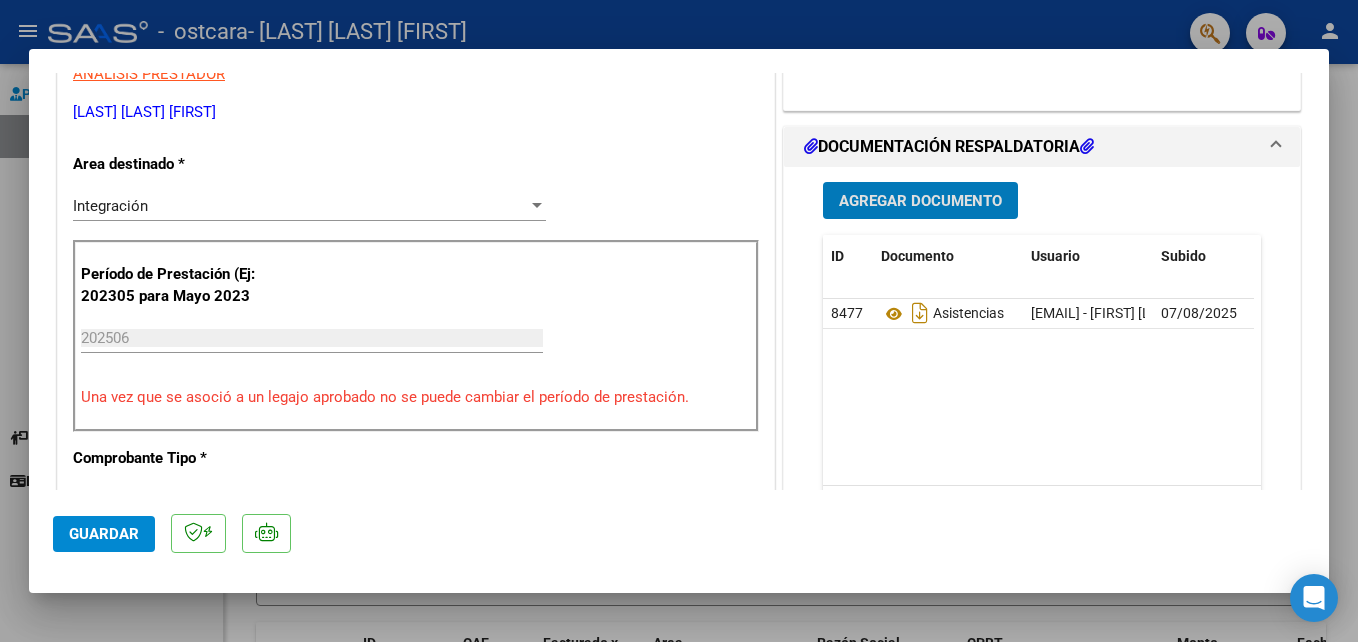 scroll, scrollTop: 440, scrollLeft: 0, axis: vertical 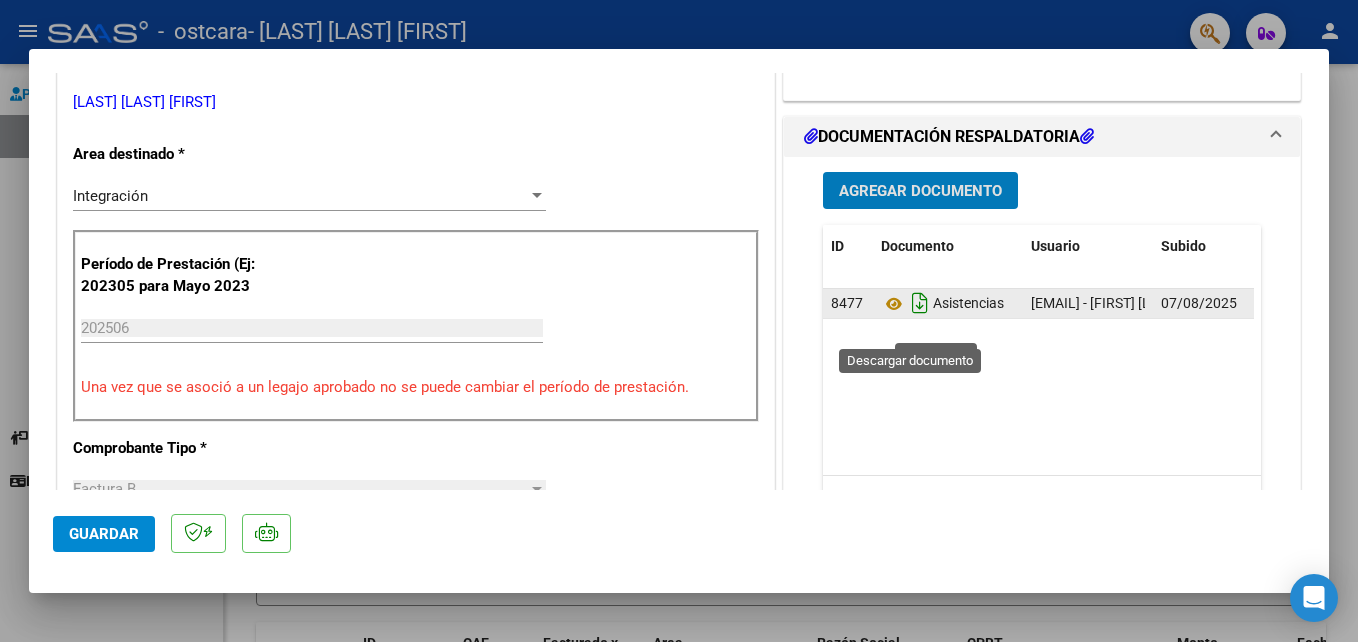 click 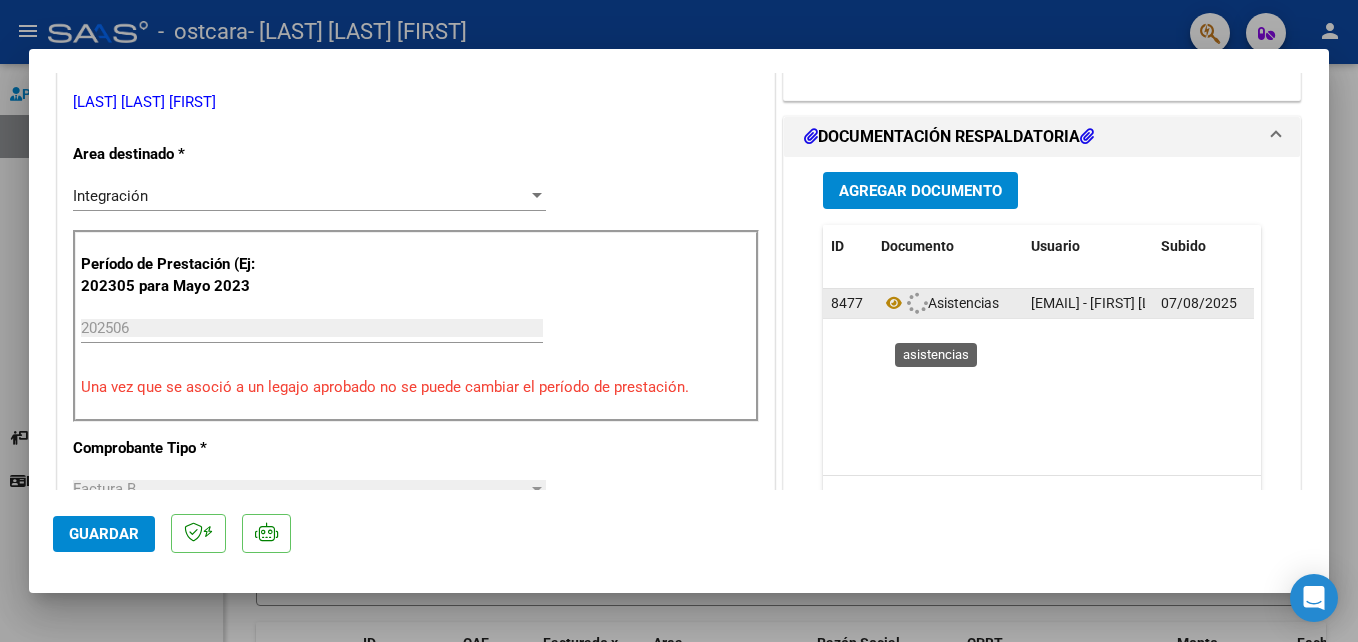 click on "Asistencias" 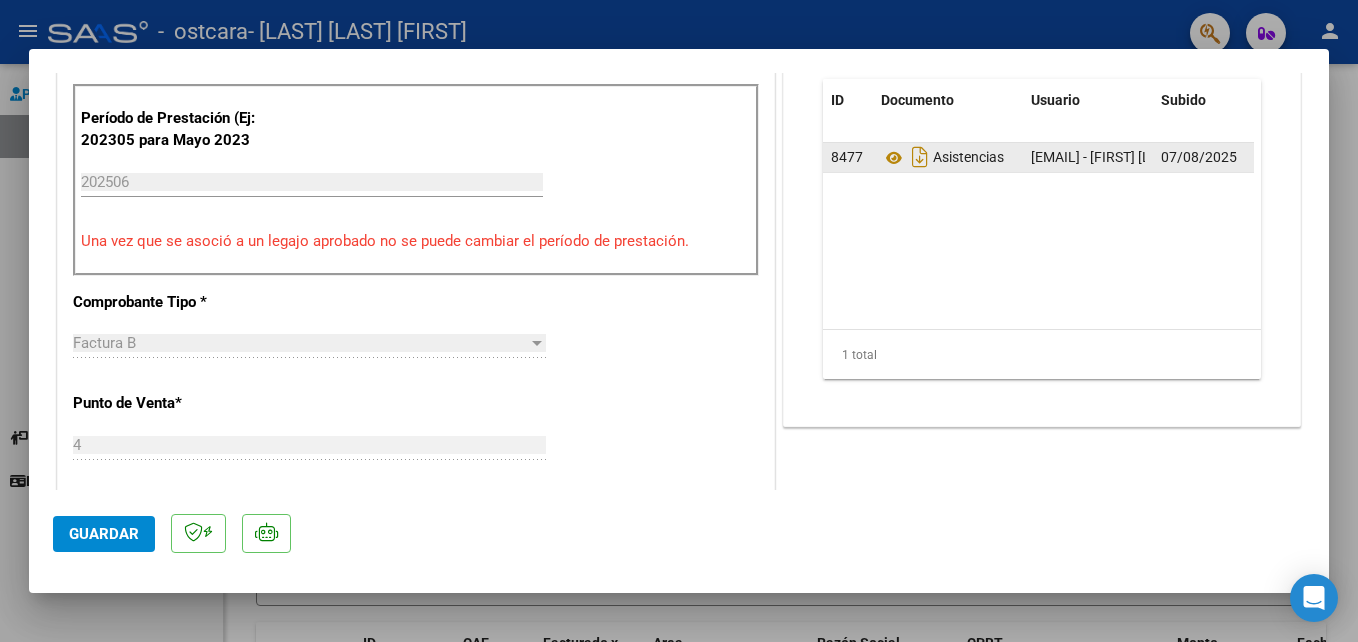 scroll, scrollTop: 600, scrollLeft: 0, axis: vertical 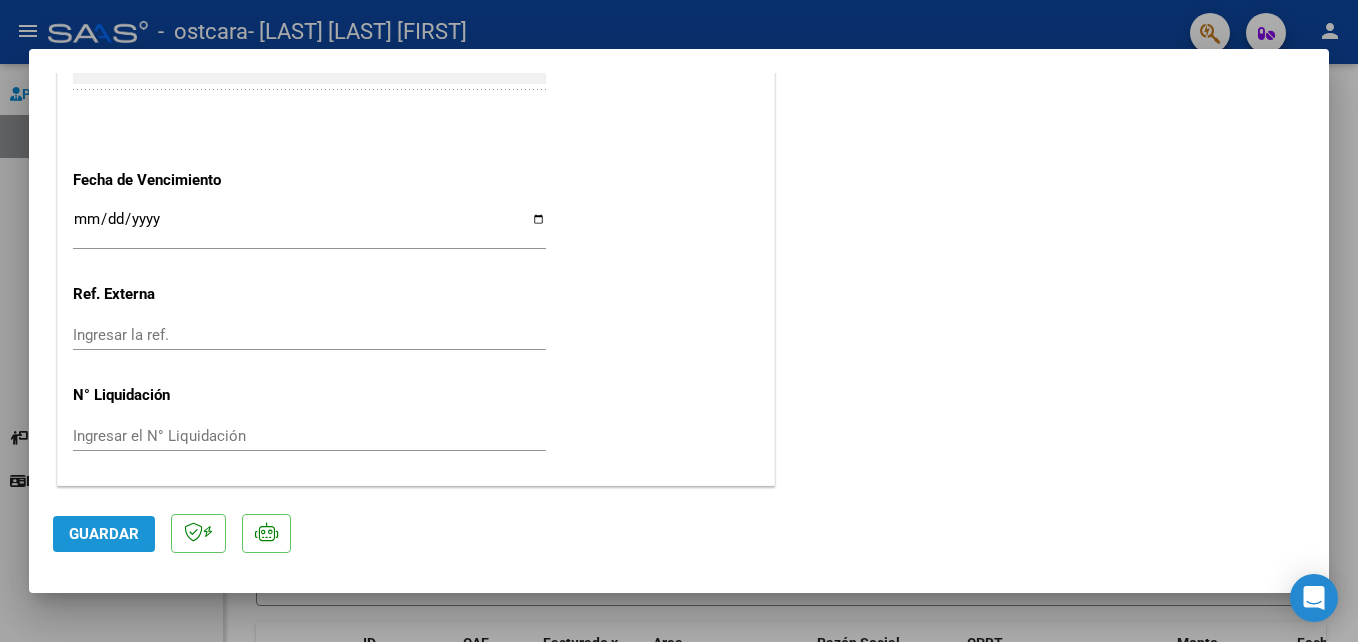 click on "Guardar" 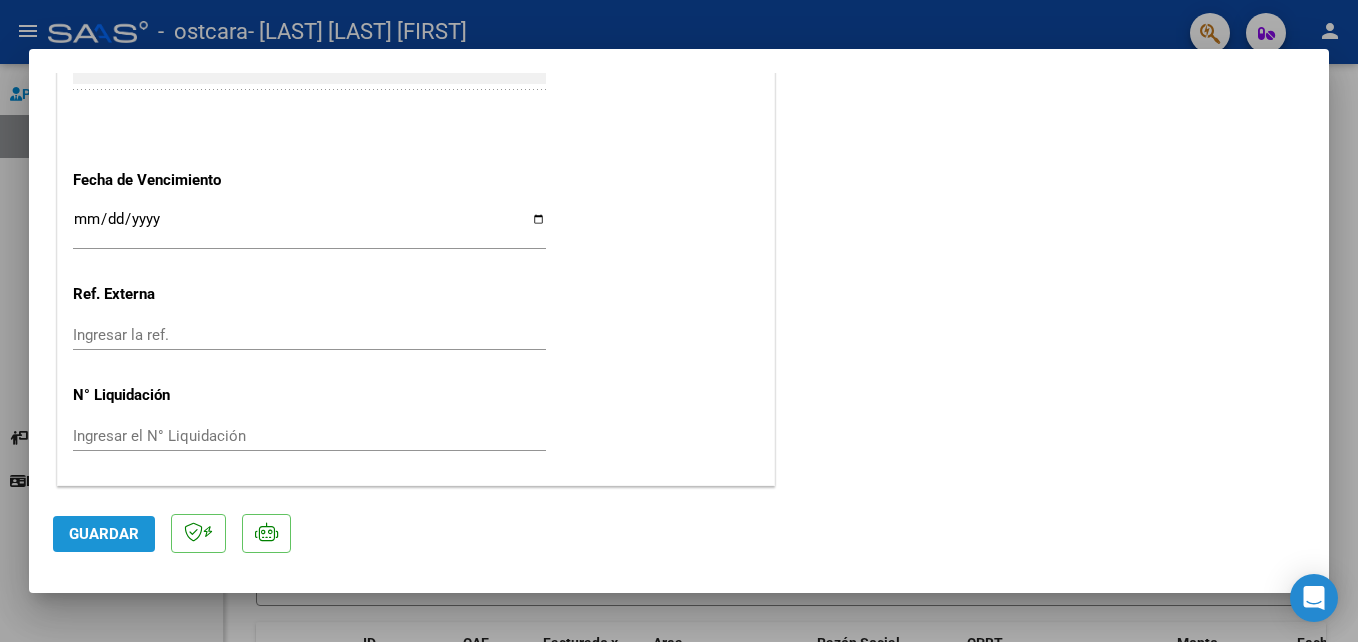 click on "Guardar" 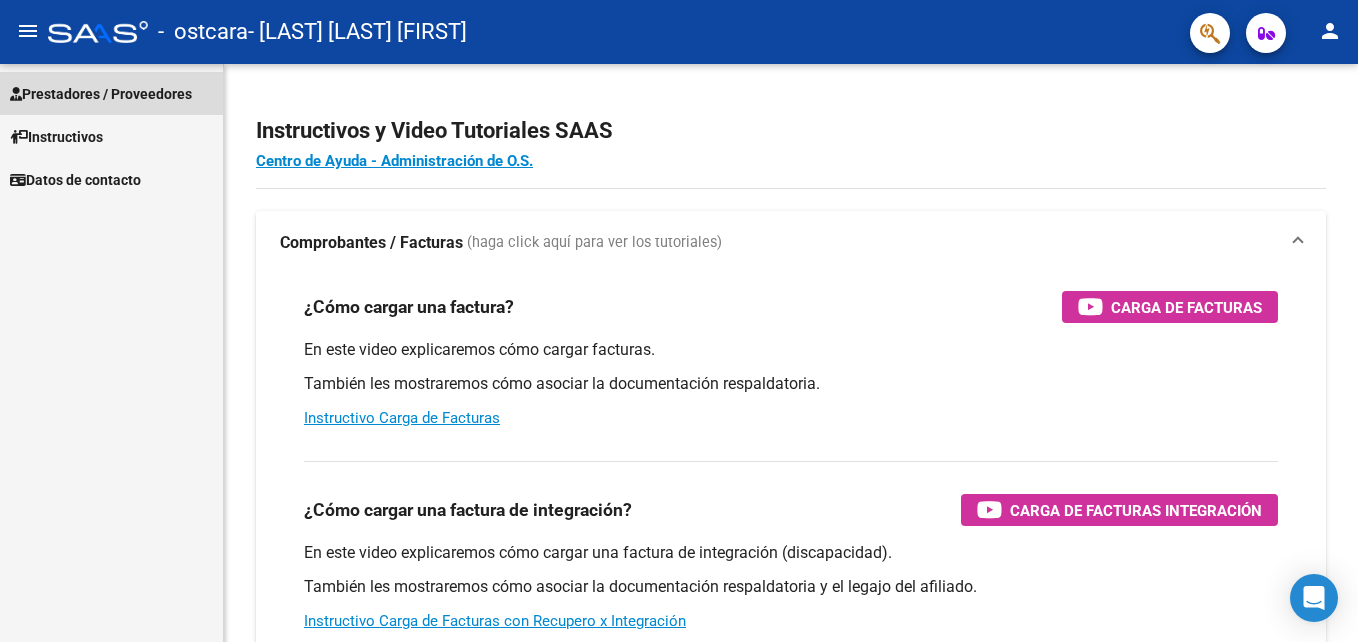 click on "Prestadores / Proveedores" at bounding box center [101, 94] 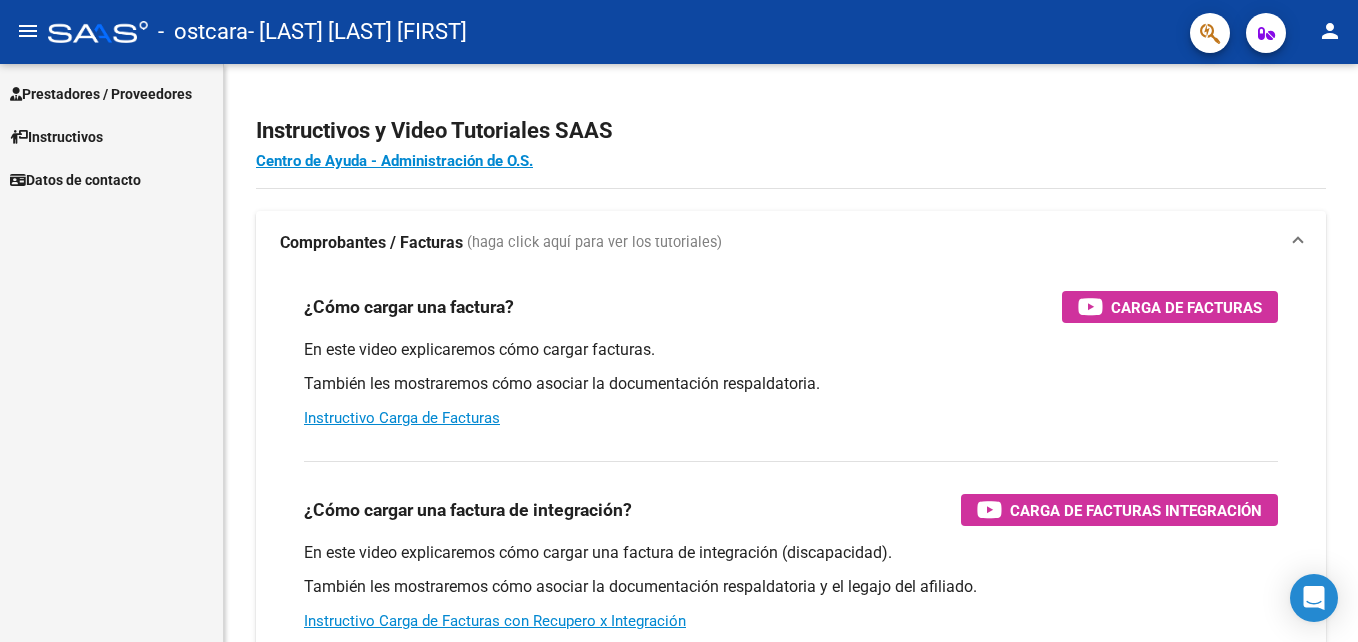 click on "Prestadores / Proveedores" at bounding box center [101, 94] 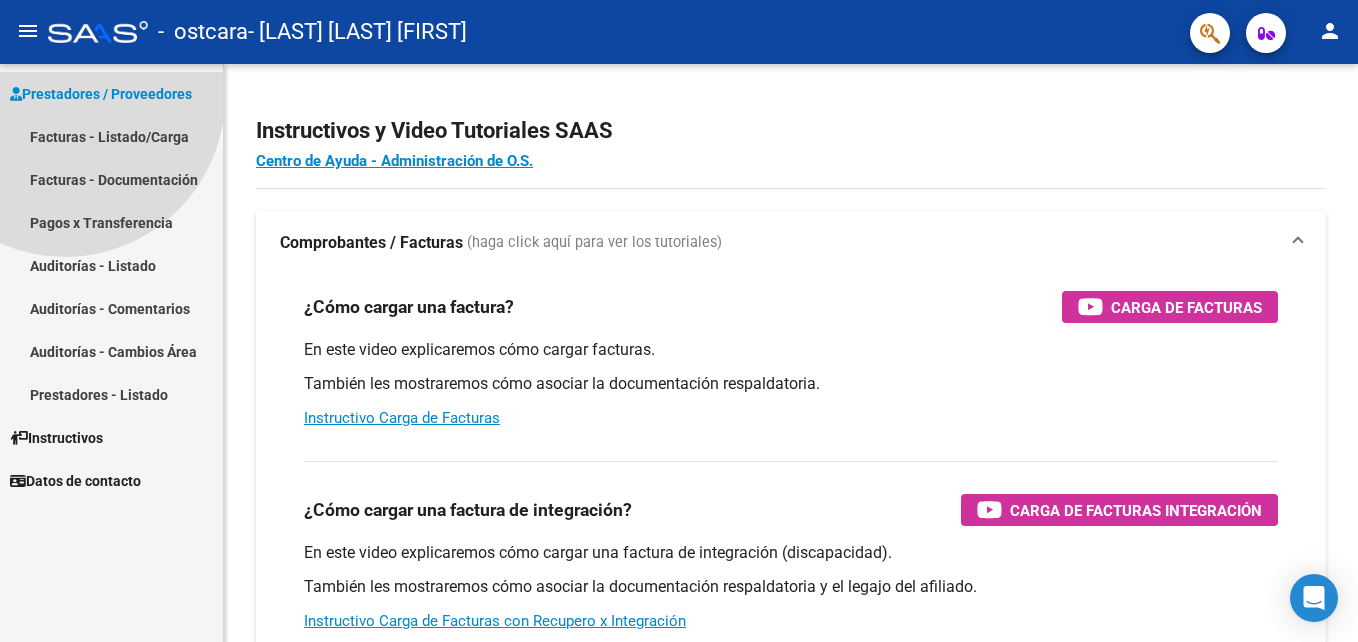 click on "Prestadores / Proveedores" at bounding box center [101, 94] 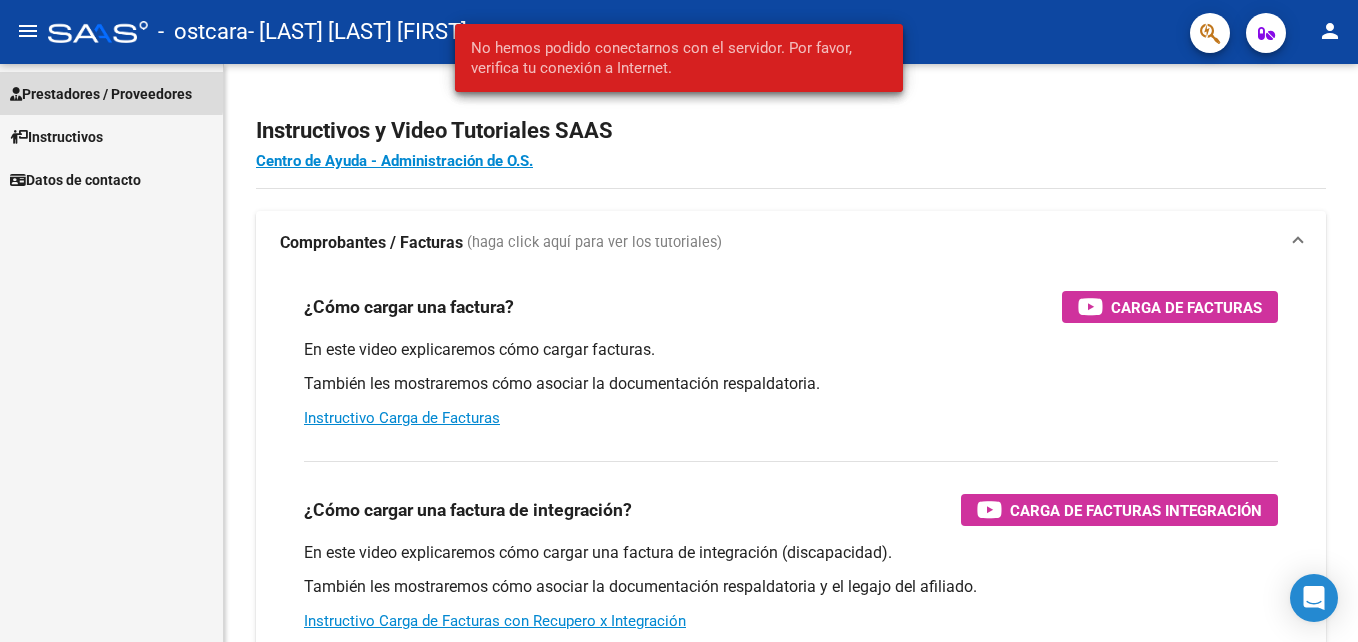 click on "Prestadores / Proveedores" at bounding box center [101, 94] 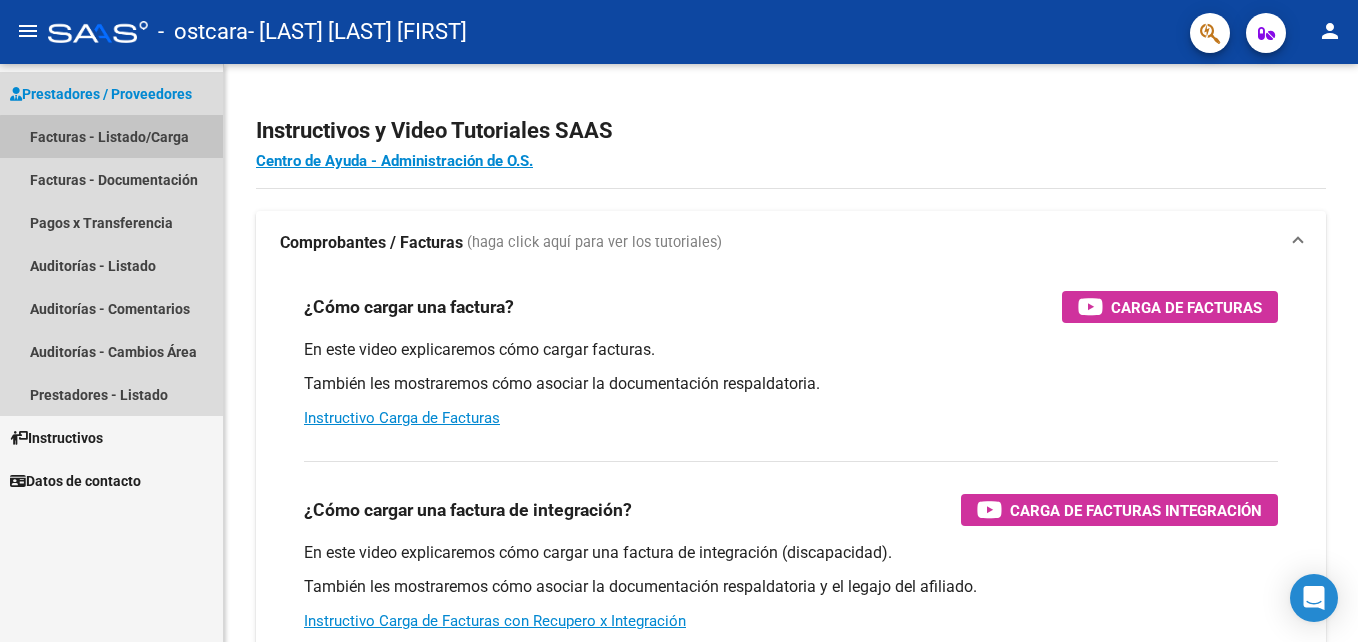 click on "Facturas - Listado/Carga" at bounding box center (111, 136) 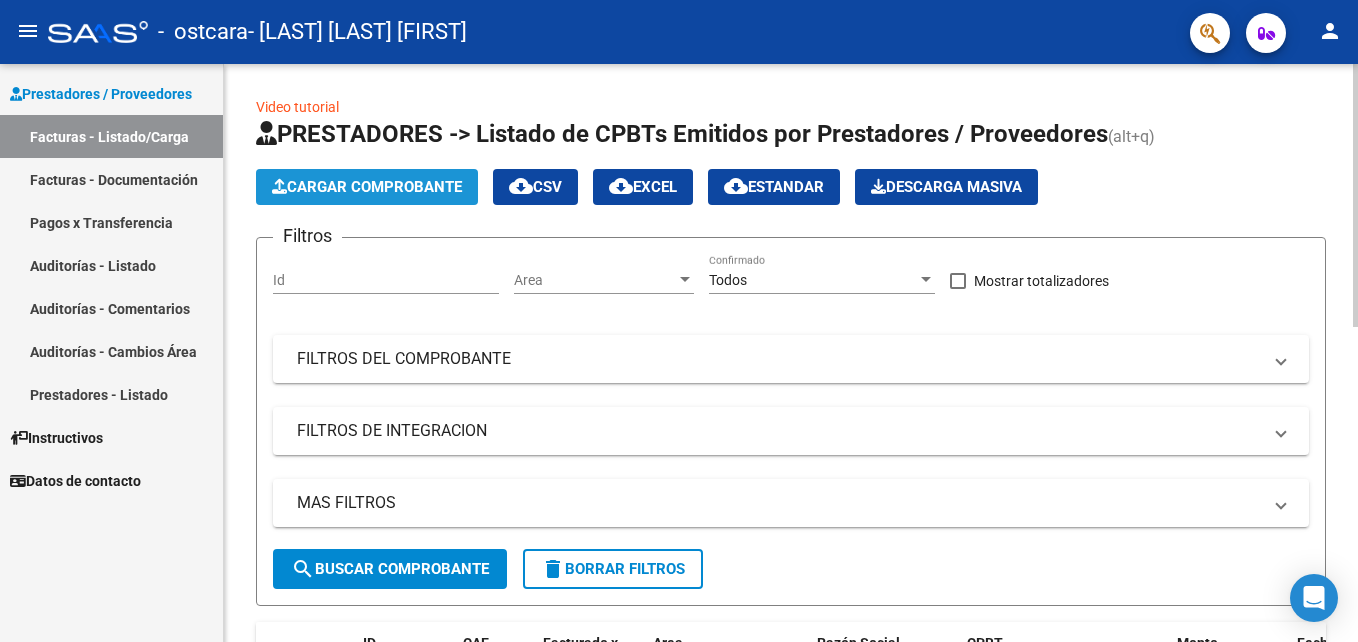 click on "Cargar Comprobante" 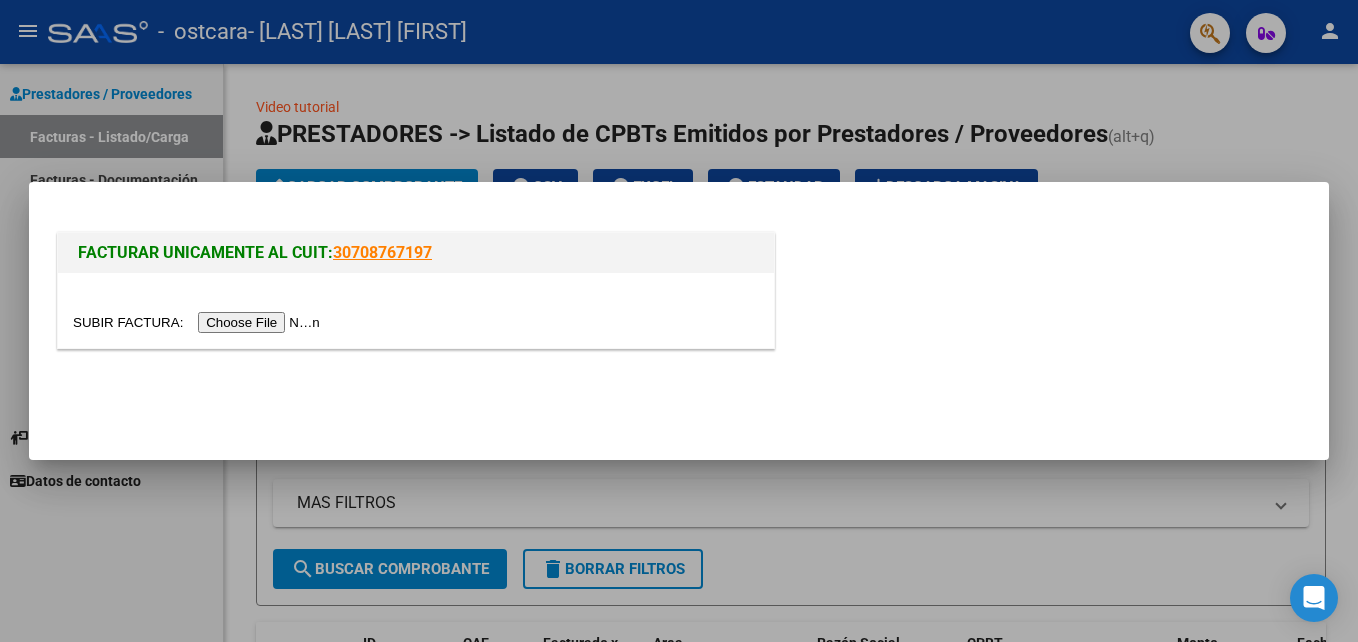 click at bounding box center [199, 322] 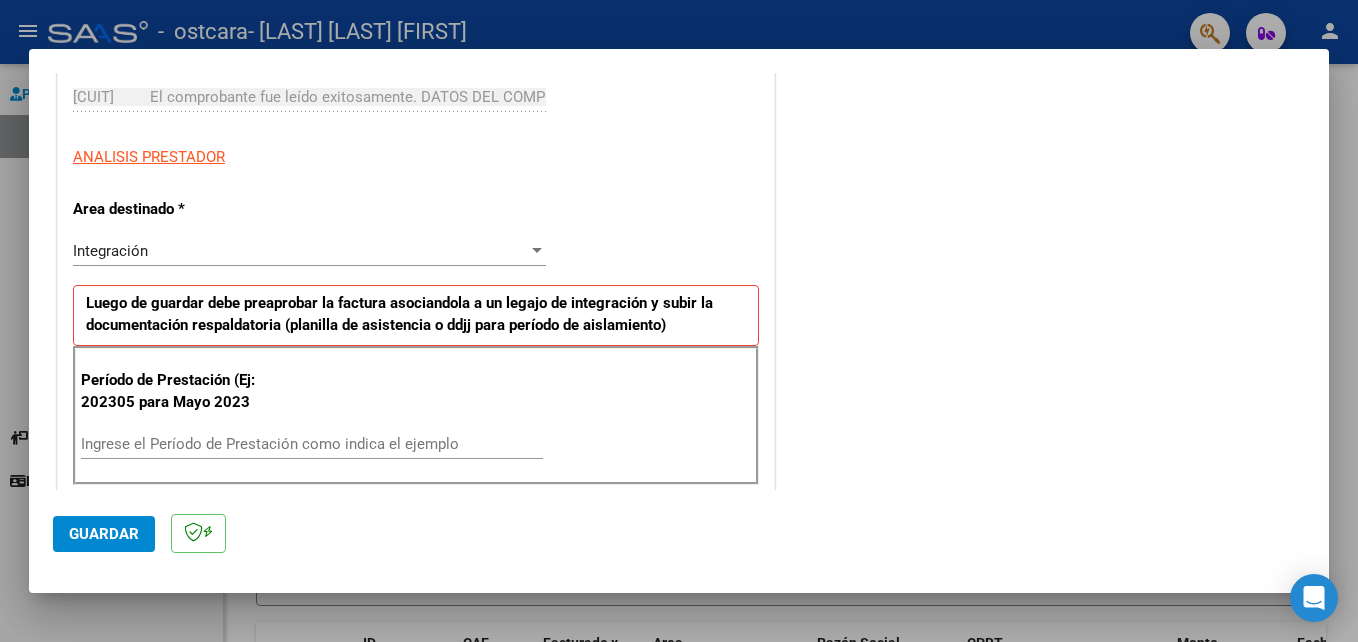 scroll, scrollTop: 320, scrollLeft: 0, axis: vertical 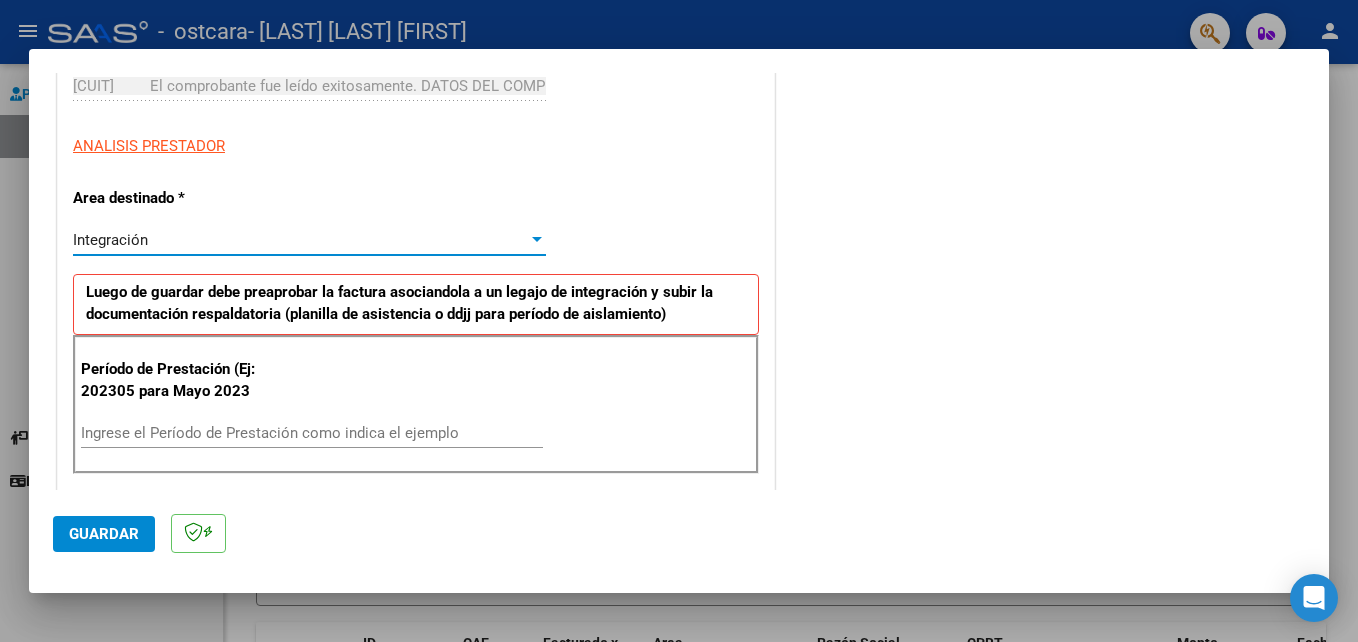 click at bounding box center (537, 240) 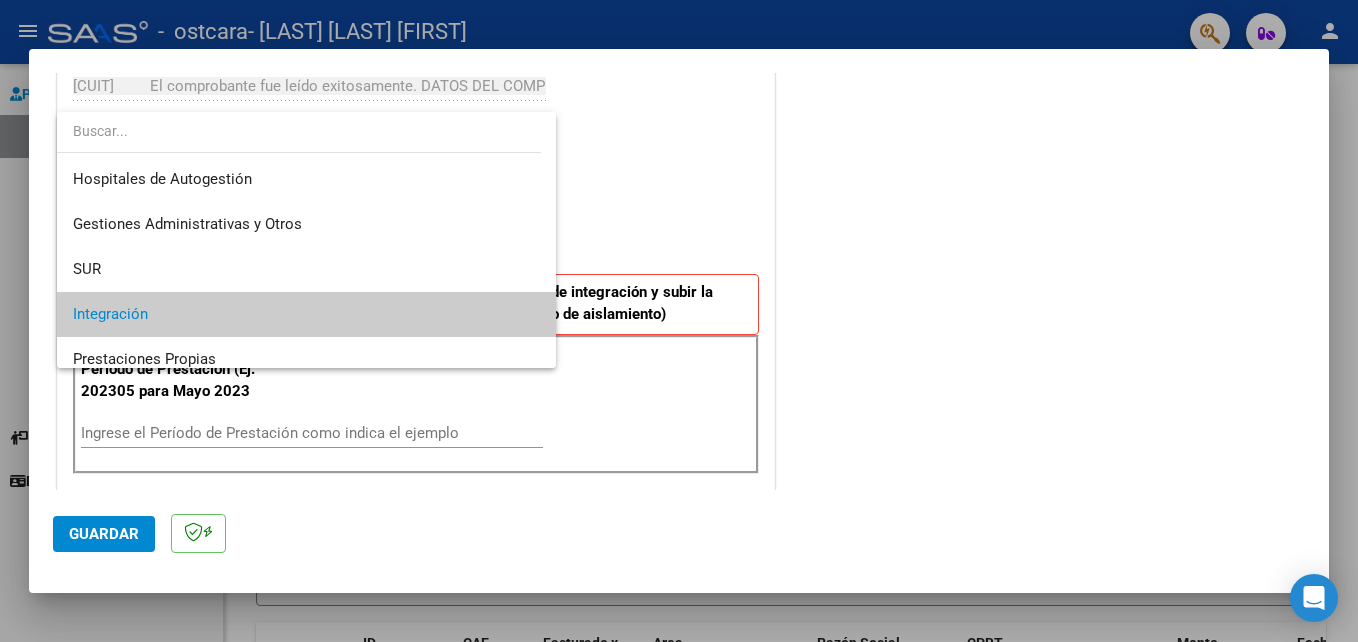 scroll, scrollTop: 75, scrollLeft: 0, axis: vertical 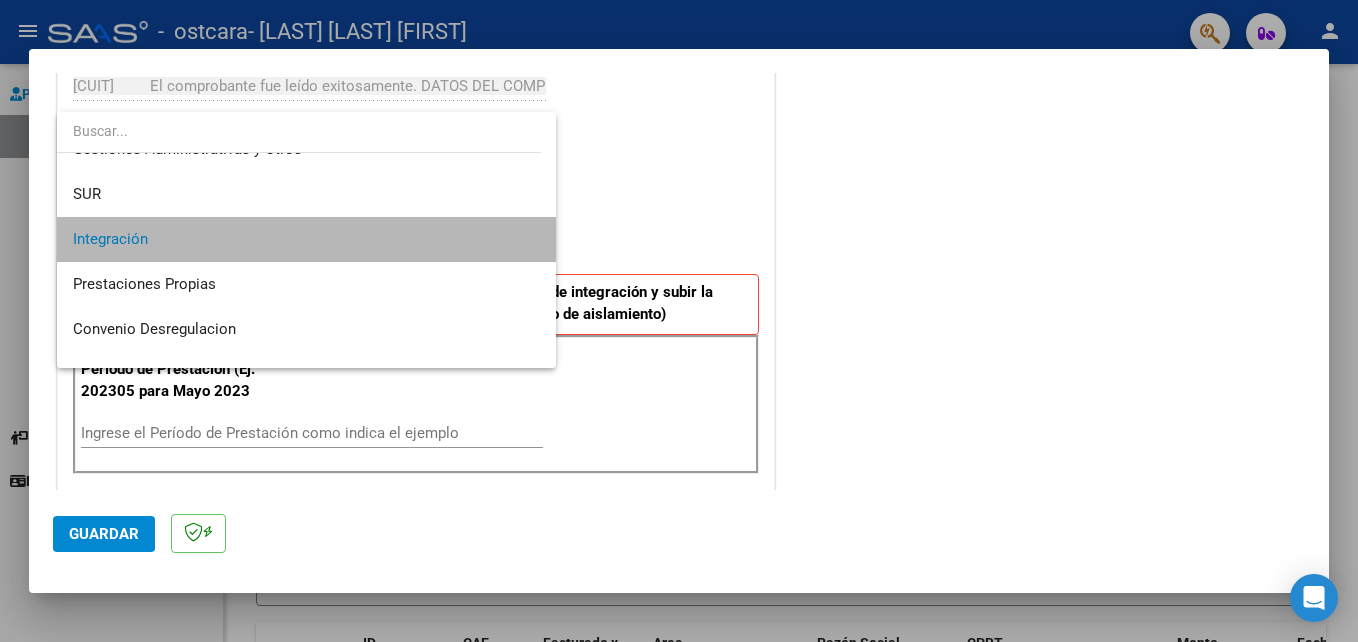 click on "Integración" at bounding box center (306, 239) 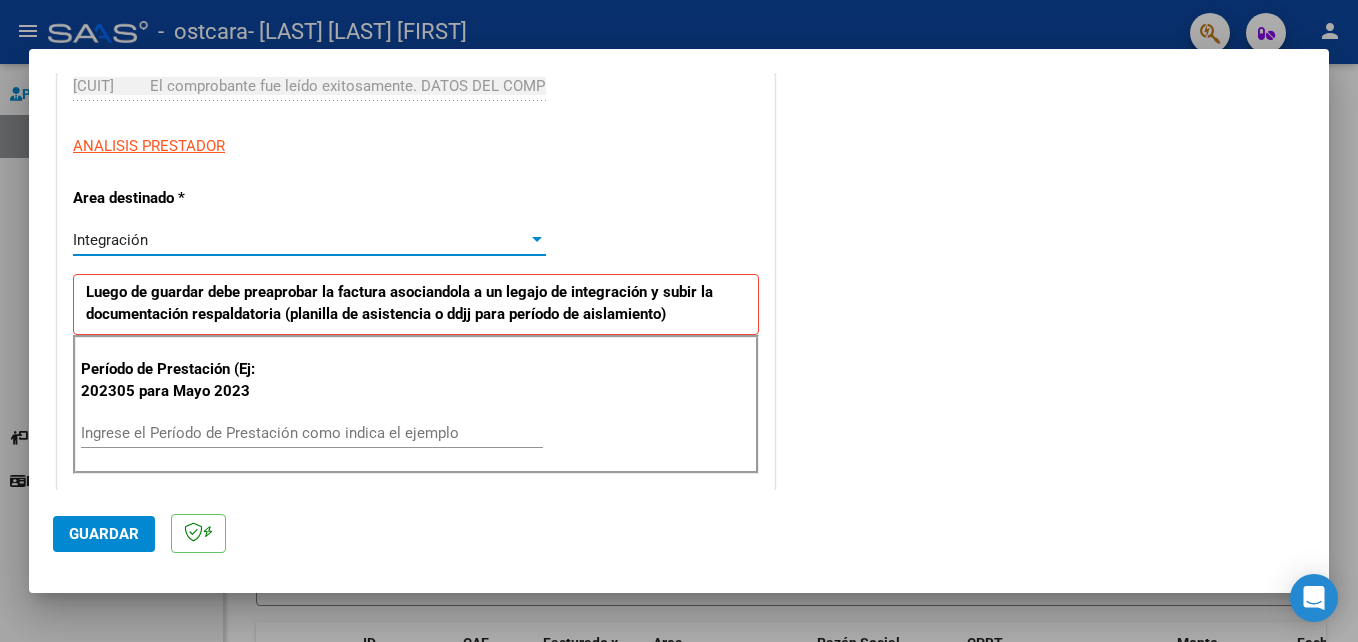 click on "Ingrese el Período de Prestación como indica el ejemplo" at bounding box center [312, 433] 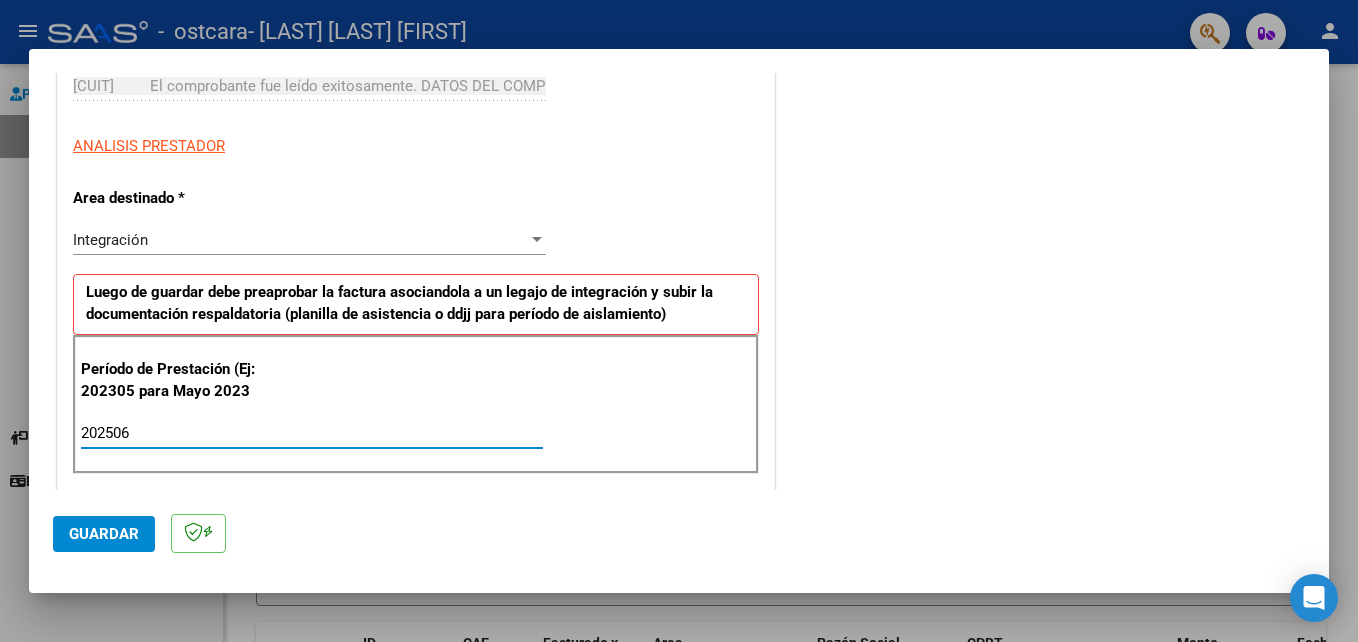 type on "202506" 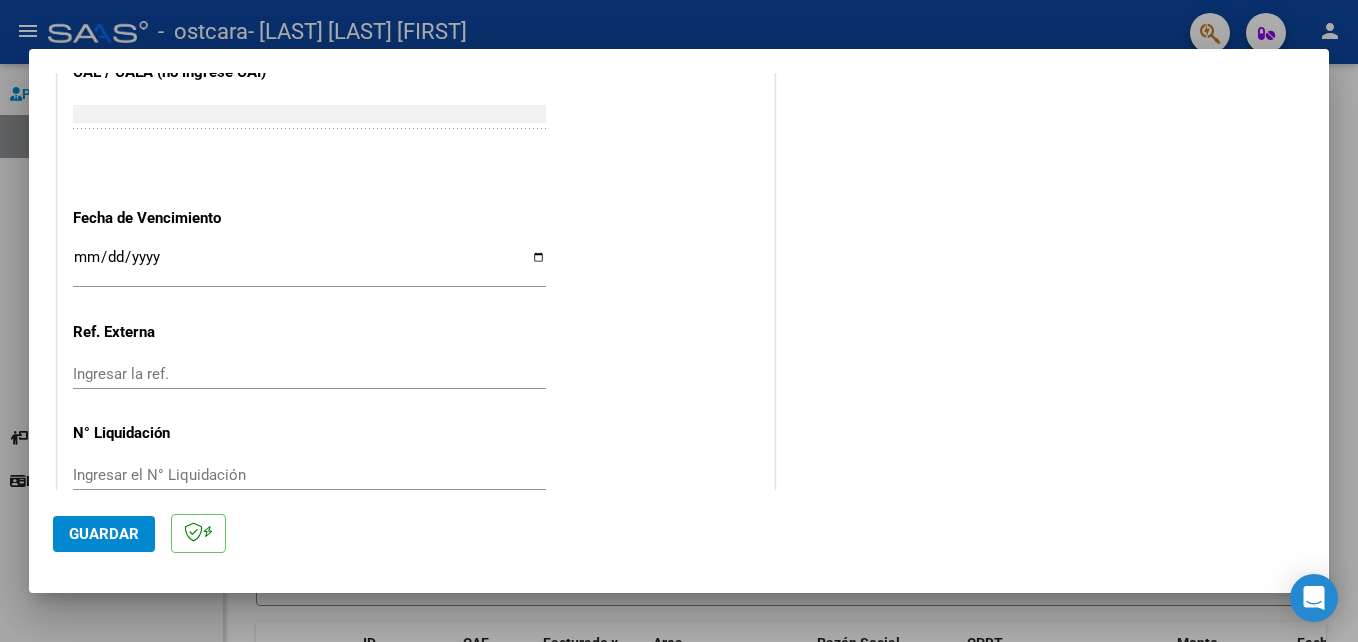 scroll, scrollTop: 1306, scrollLeft: 0, axis: vertical 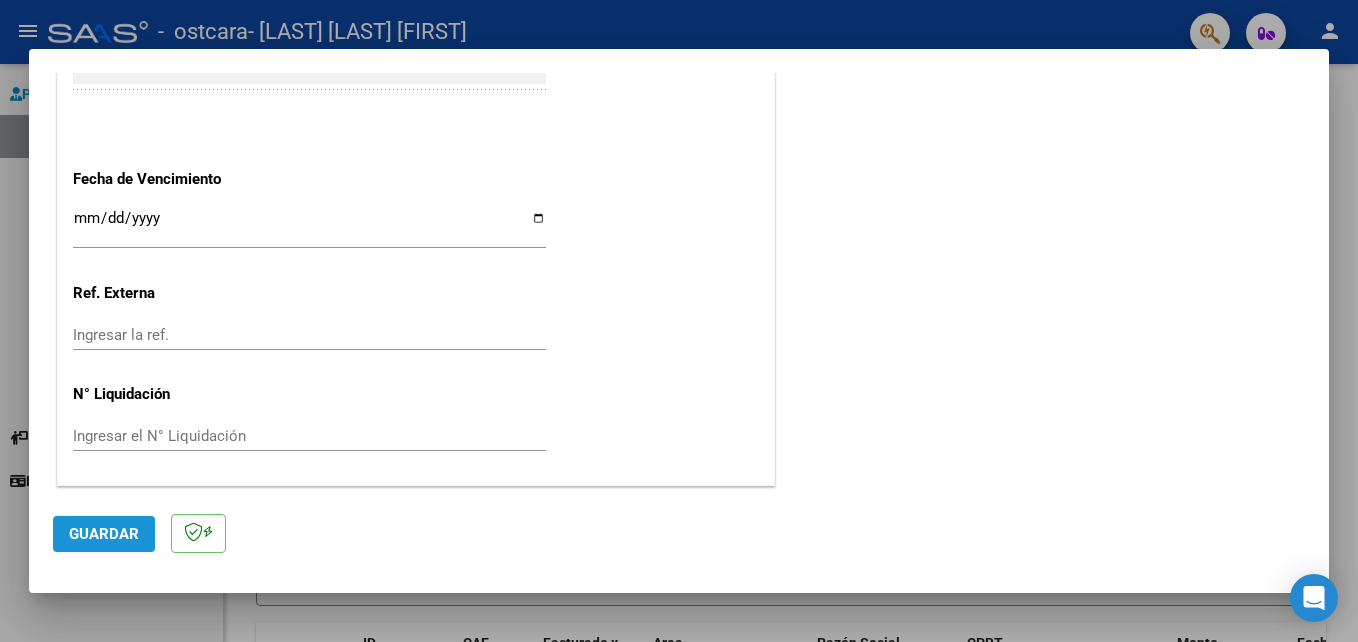 click on "Guardar" 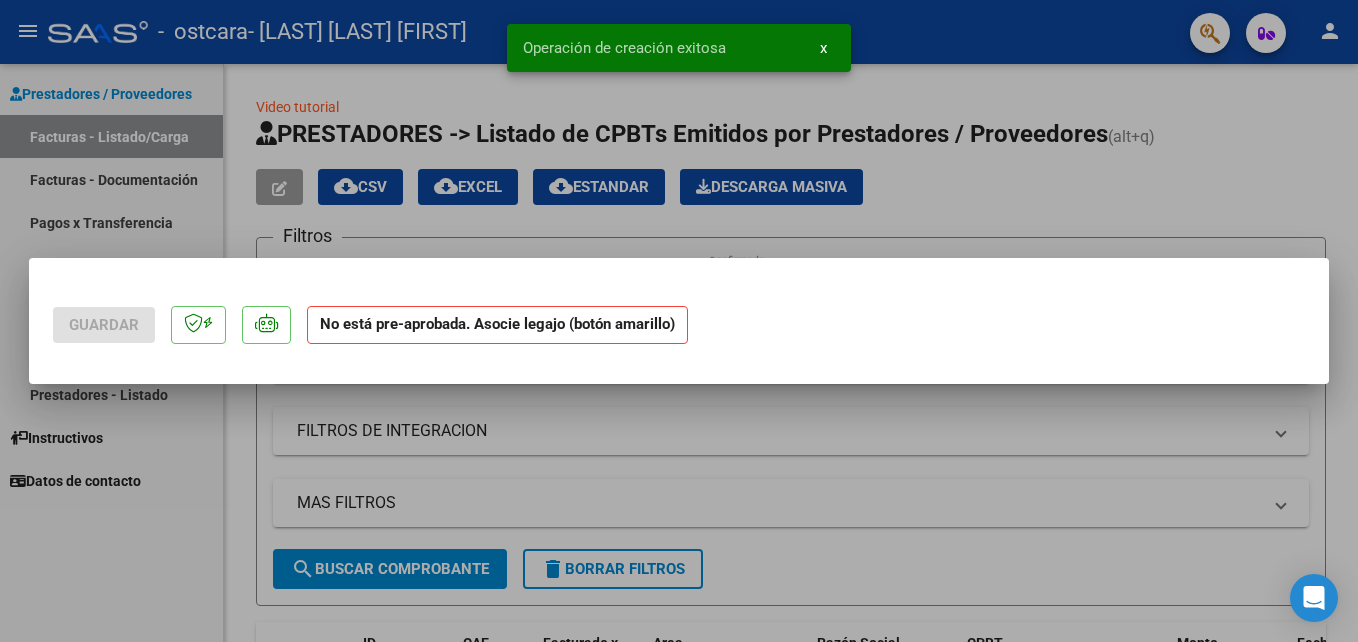 scroll, scrollTop: 0, scrollLeft: 0, axis: both 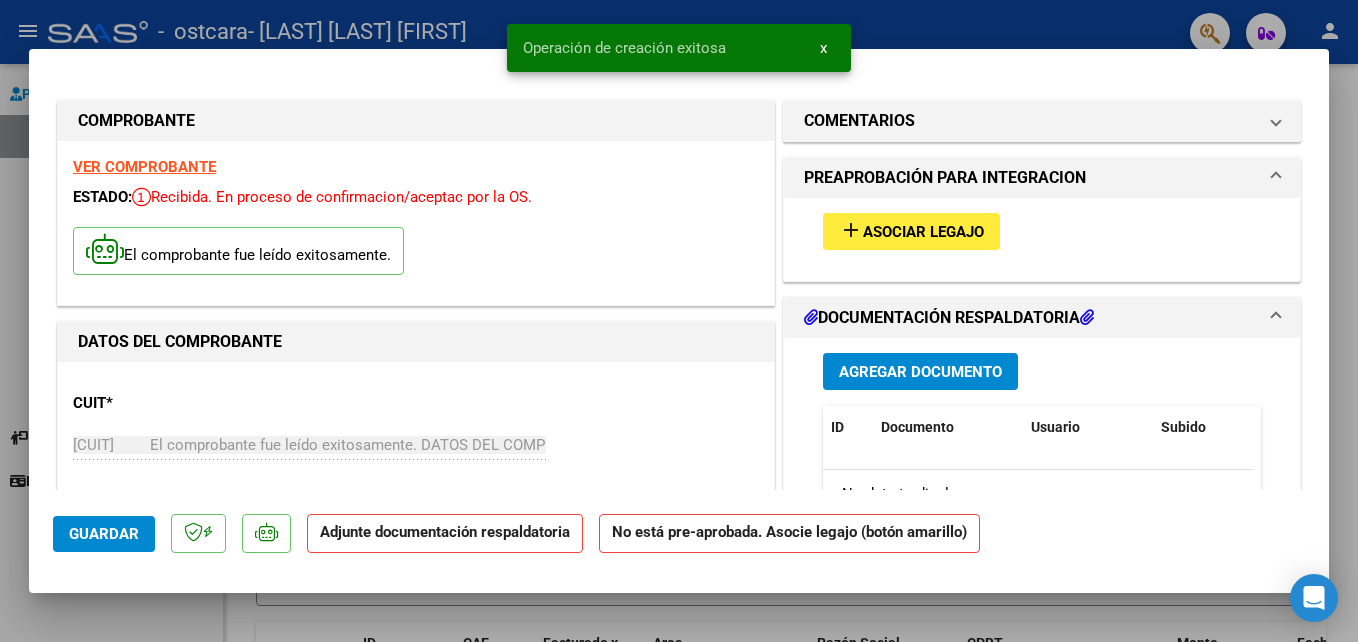 click on "DOCUMENTACIÓN RESPALDATORIA  Agregar Documento ID Documento Usuario Subido Acción No data to display  0 total   1" at bounding box center [1042, 525] 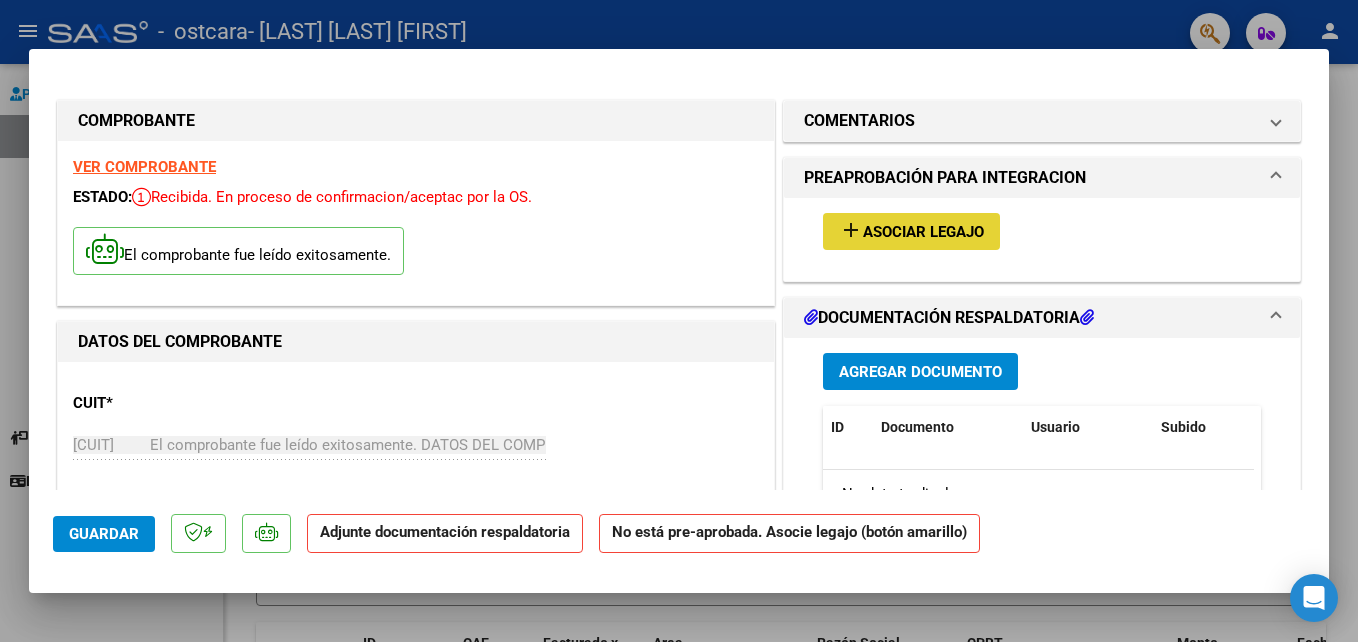 click on "Asociar Legajo" at bounding box center [923, 232] 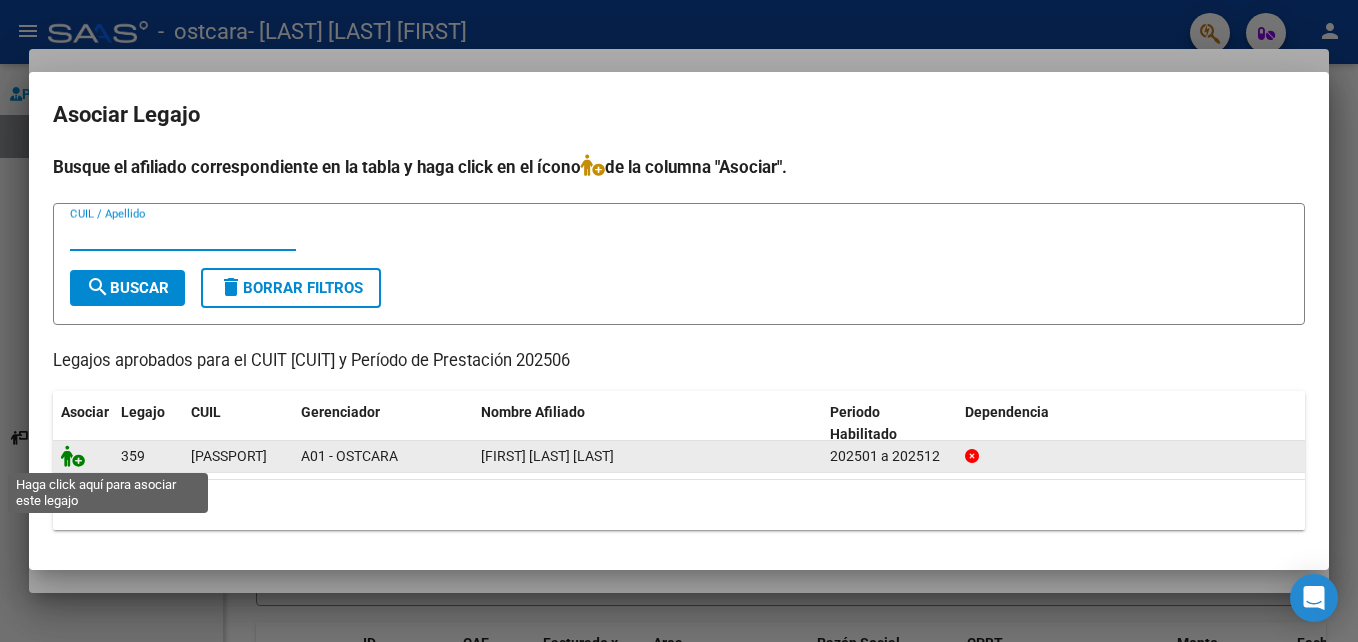 click 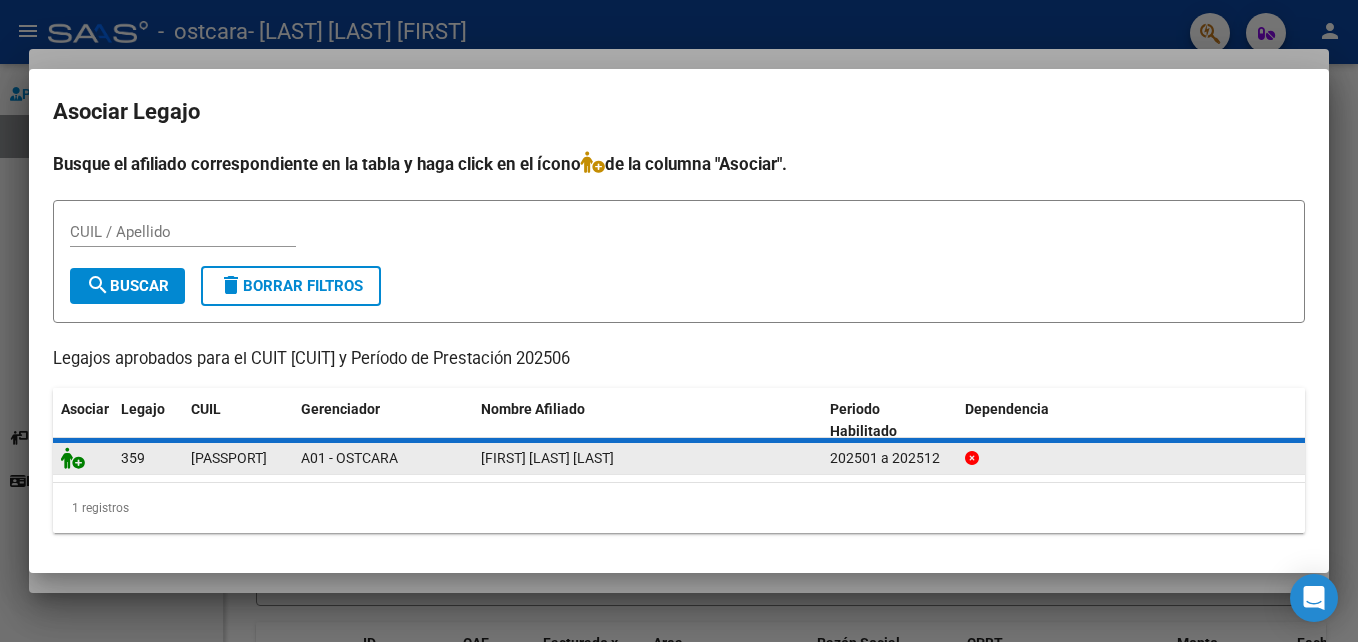 click 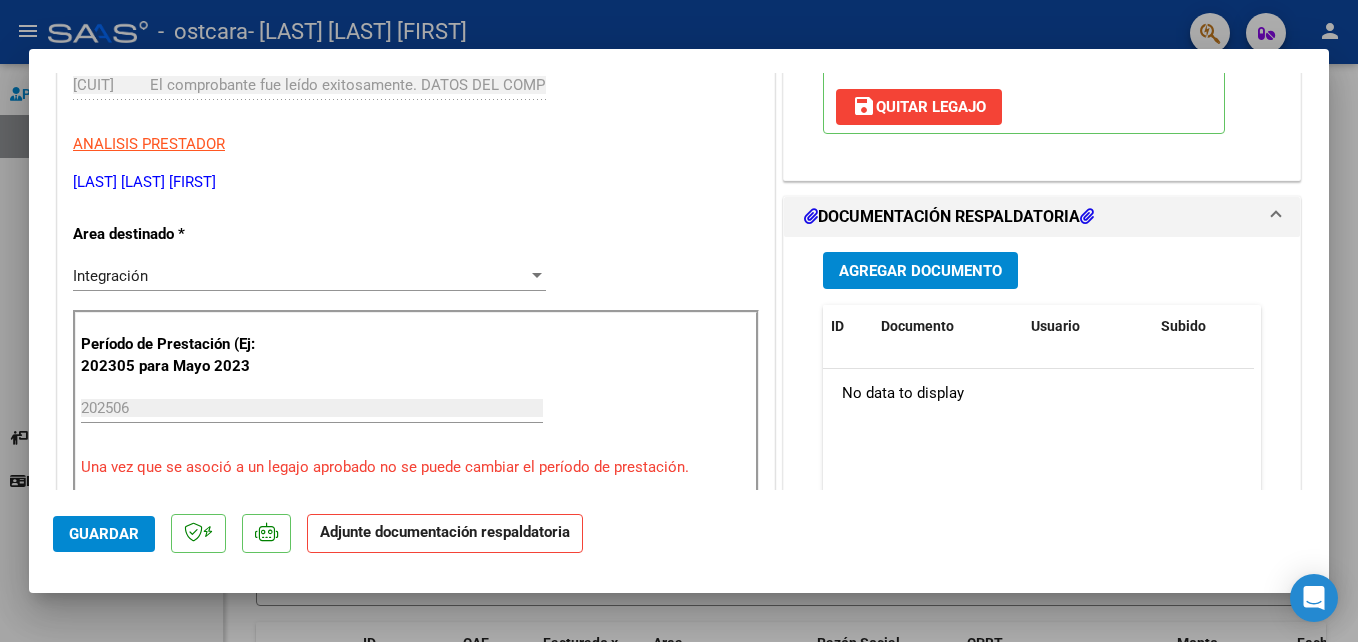 scroll, scrollTop: 400, scrollLeft: 0, axis: vertical 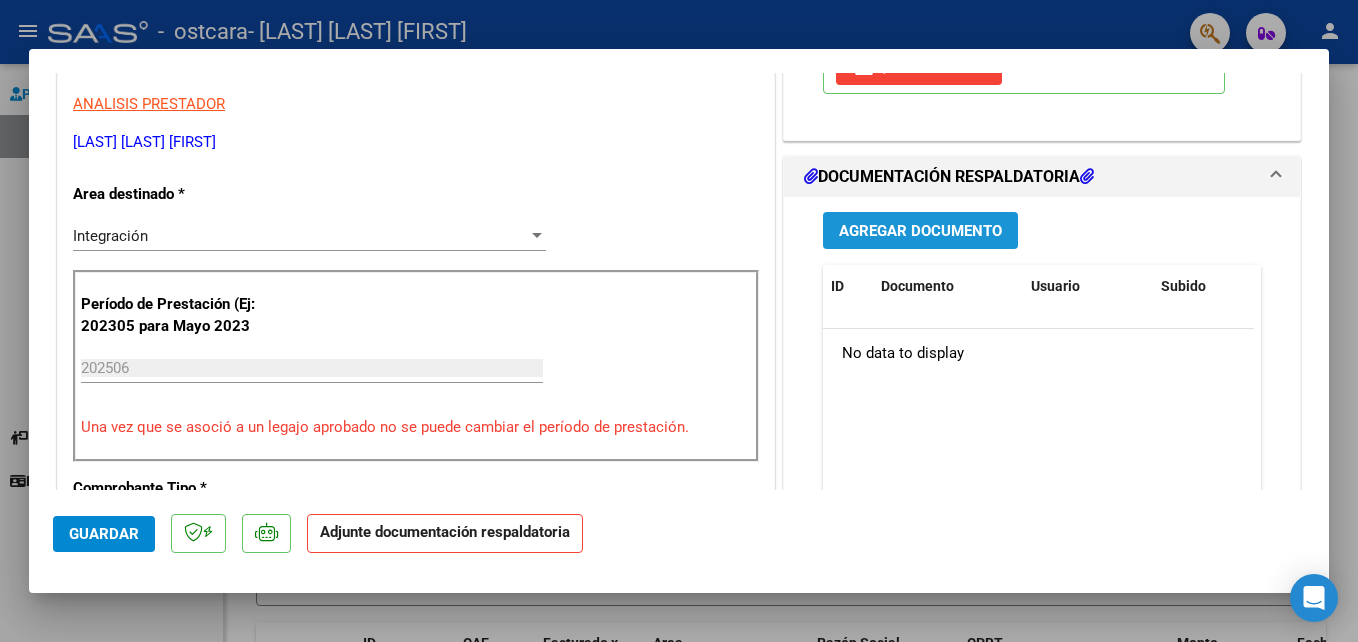 click on "Agregar Documento" at bounding box center (920, 231) 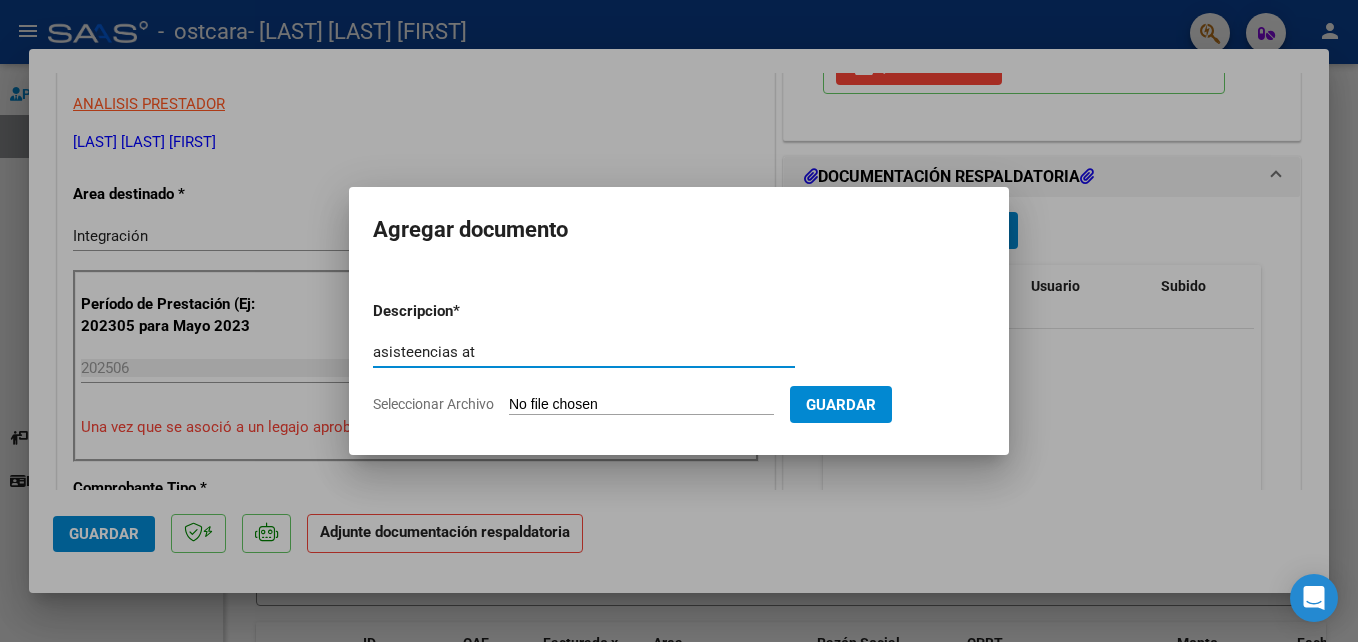 type on "asisteencias at" 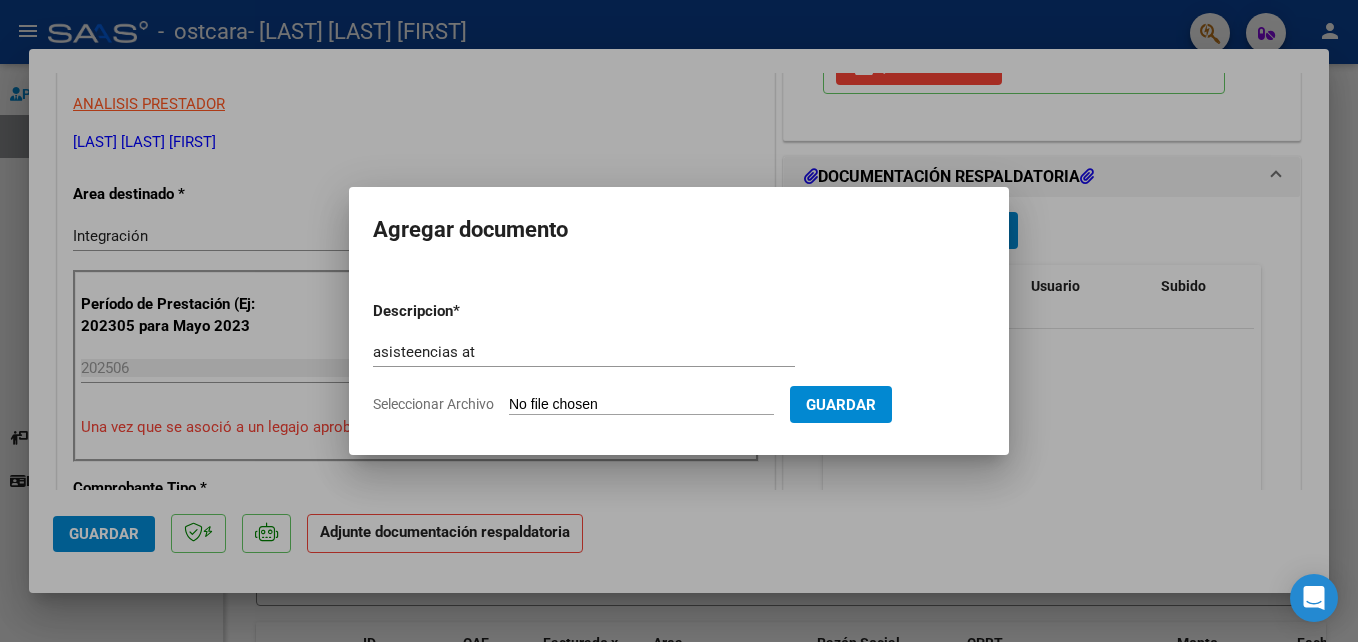 click on "Descripcion  *   asisteencias at Escriba aquí una descripcion  Seleccionar Archivo Guardar" at bounding box center (679, 358) 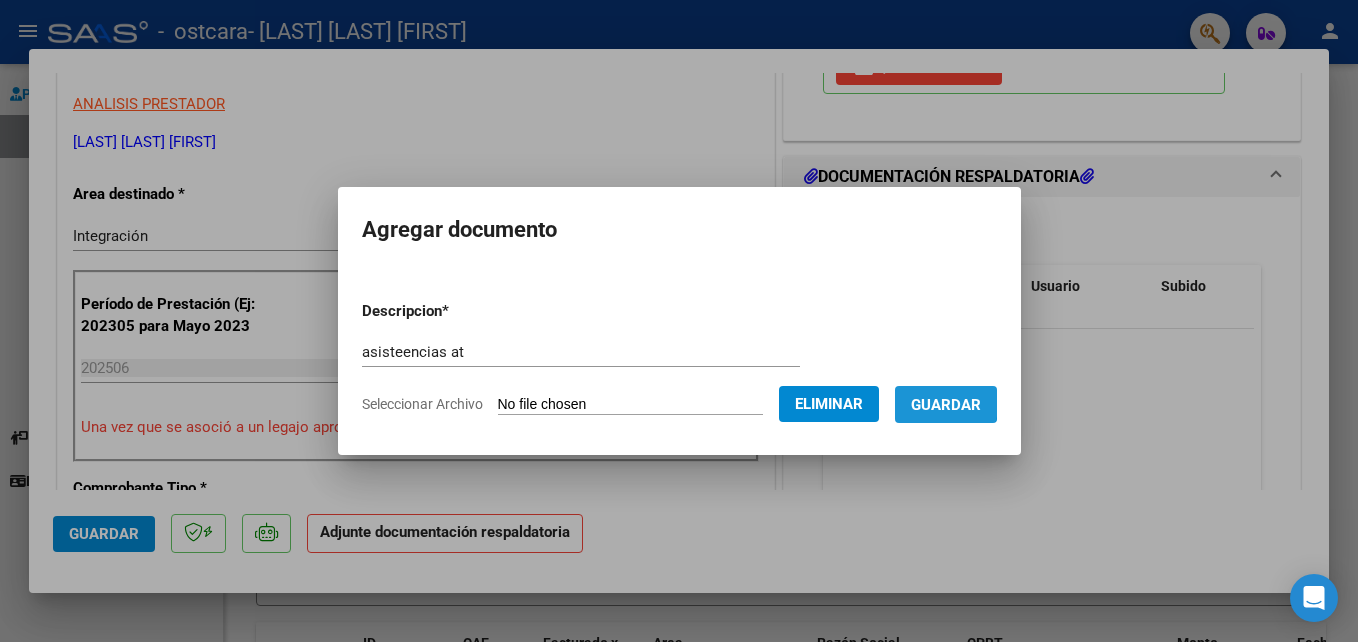 click on "Guardar" at bounding box center (946, 405) 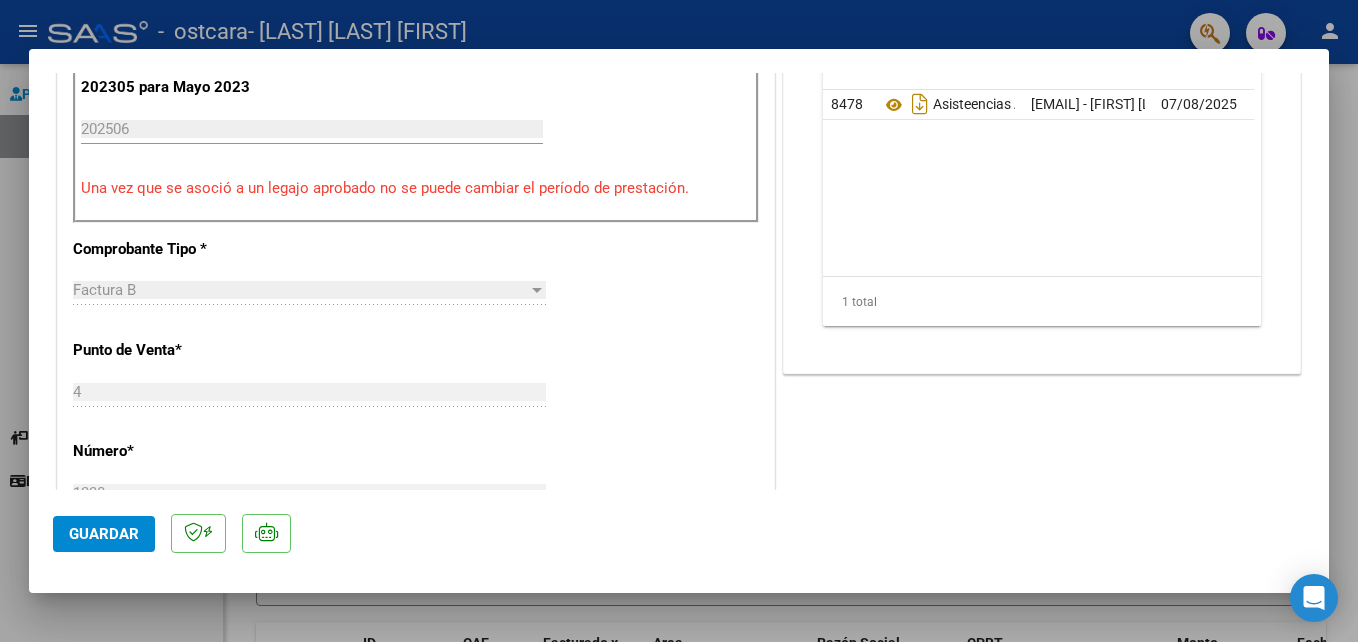 scroll, scrollTop: 640, scrollLeft: 0, axis: vertical 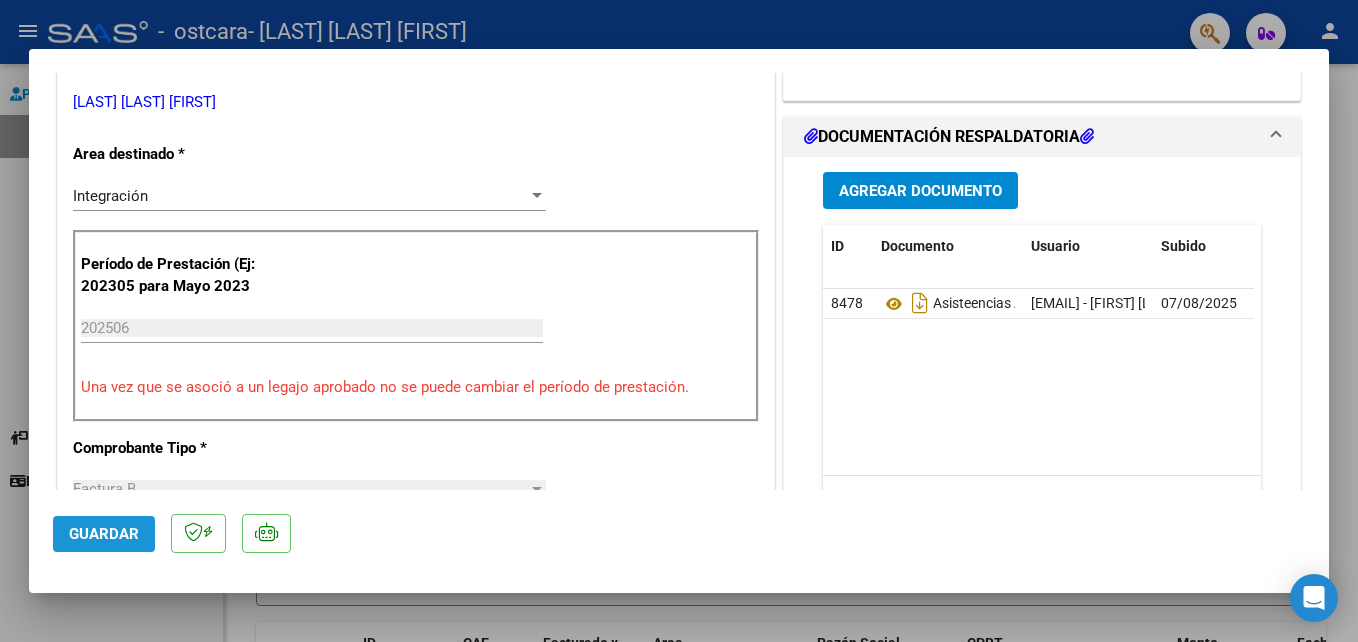 click on "Guardar" 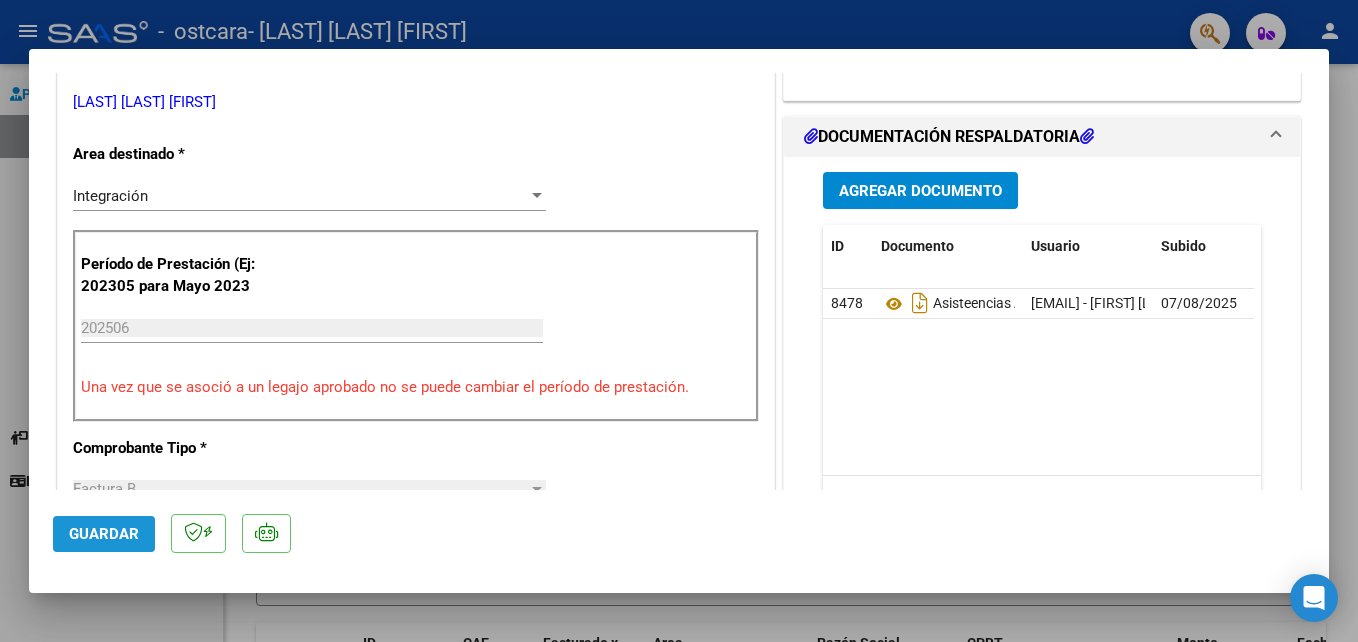 click on "Guardar" 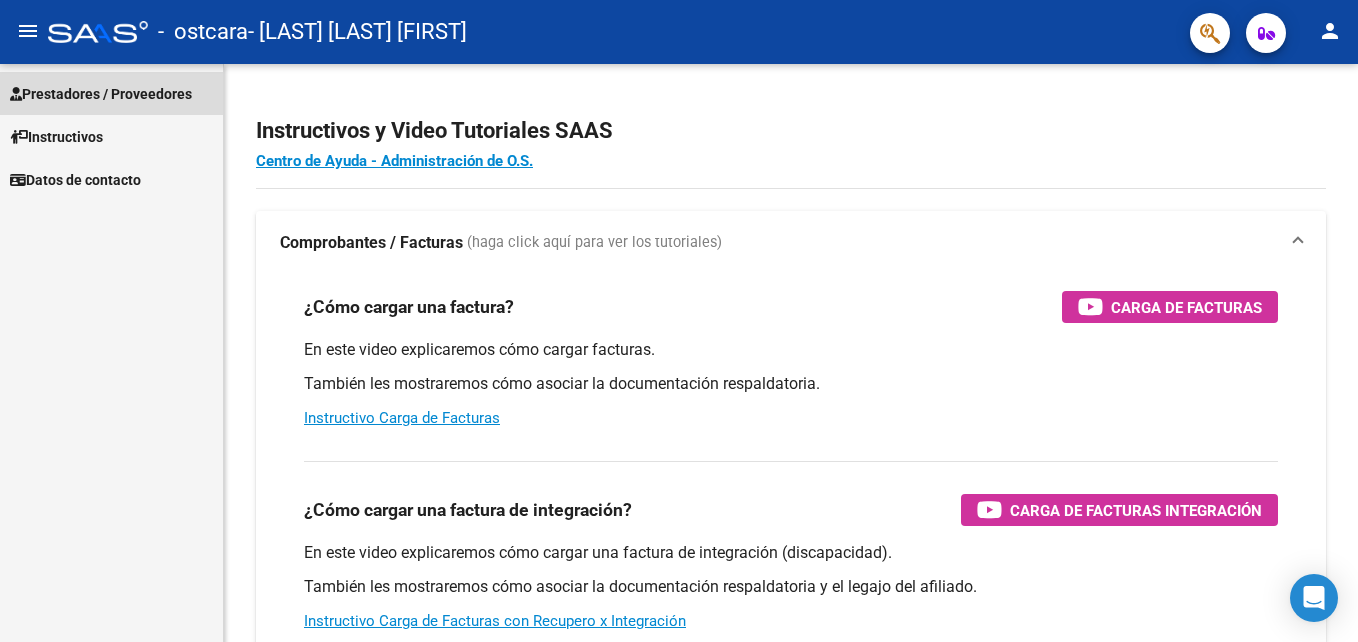 click on "Prestadores / Proveedores" at bounding box center (101, 94) 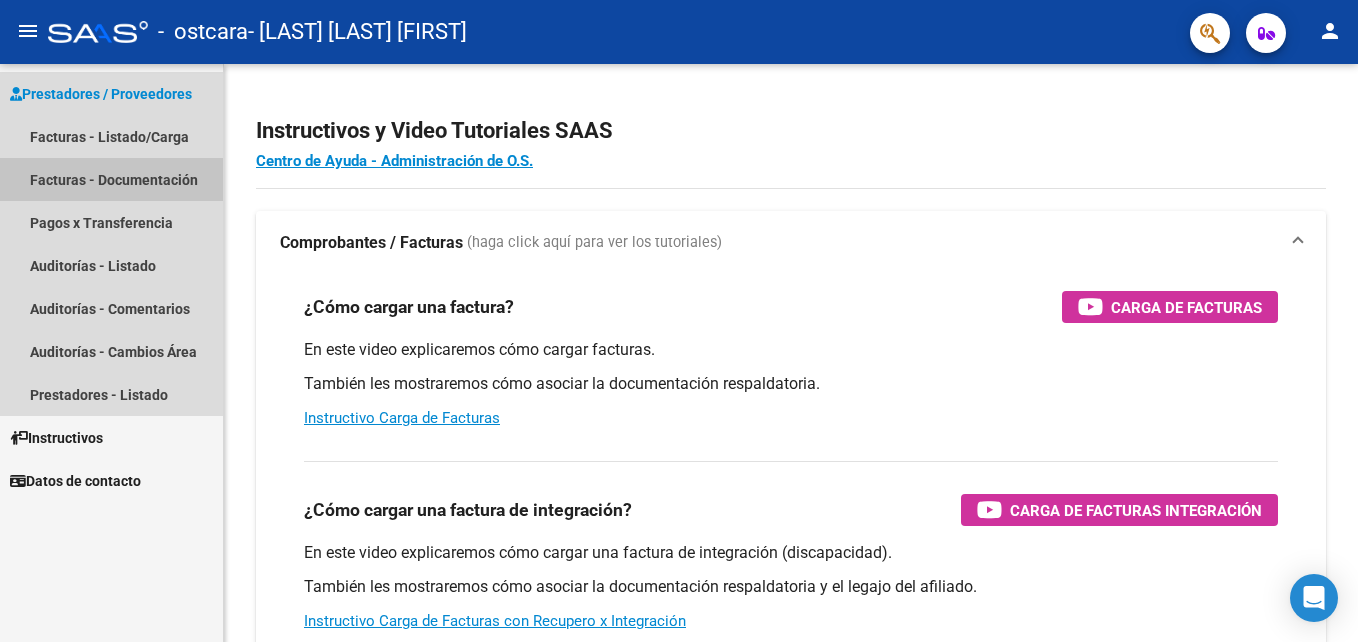 click on "Facturas - Documentación" at bounding box center [111, 179] 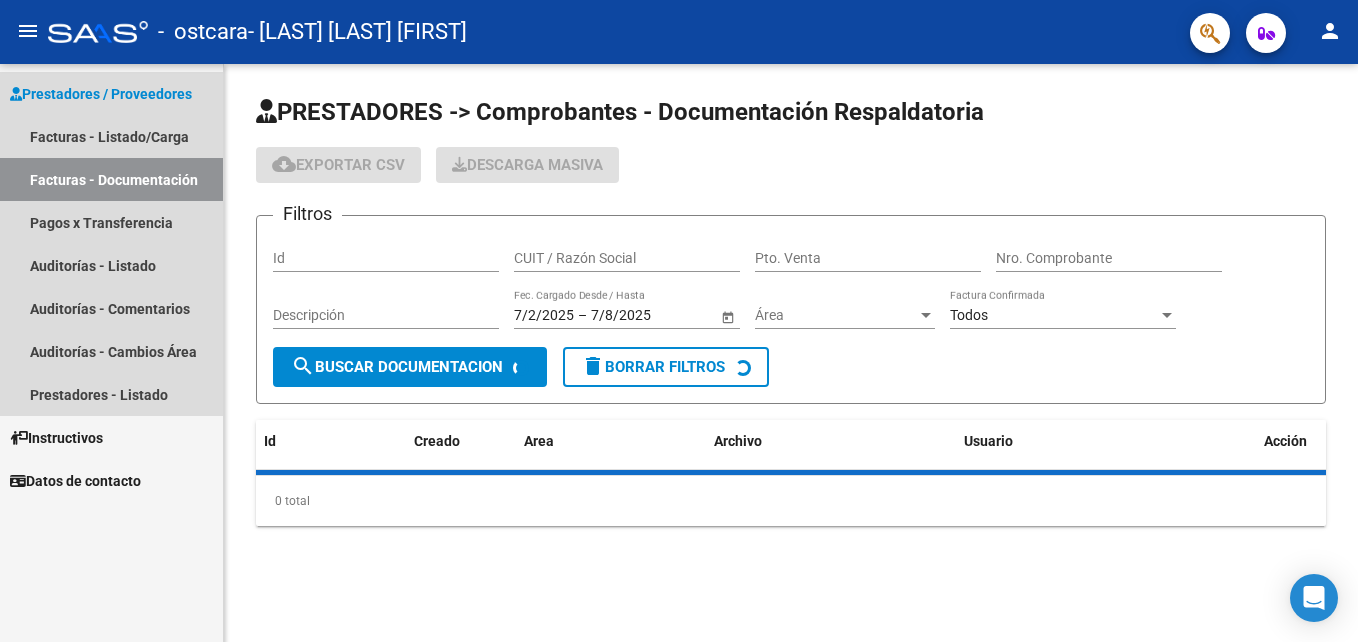 click on "Facturas - Documentación" at bounding box center [111, 179] 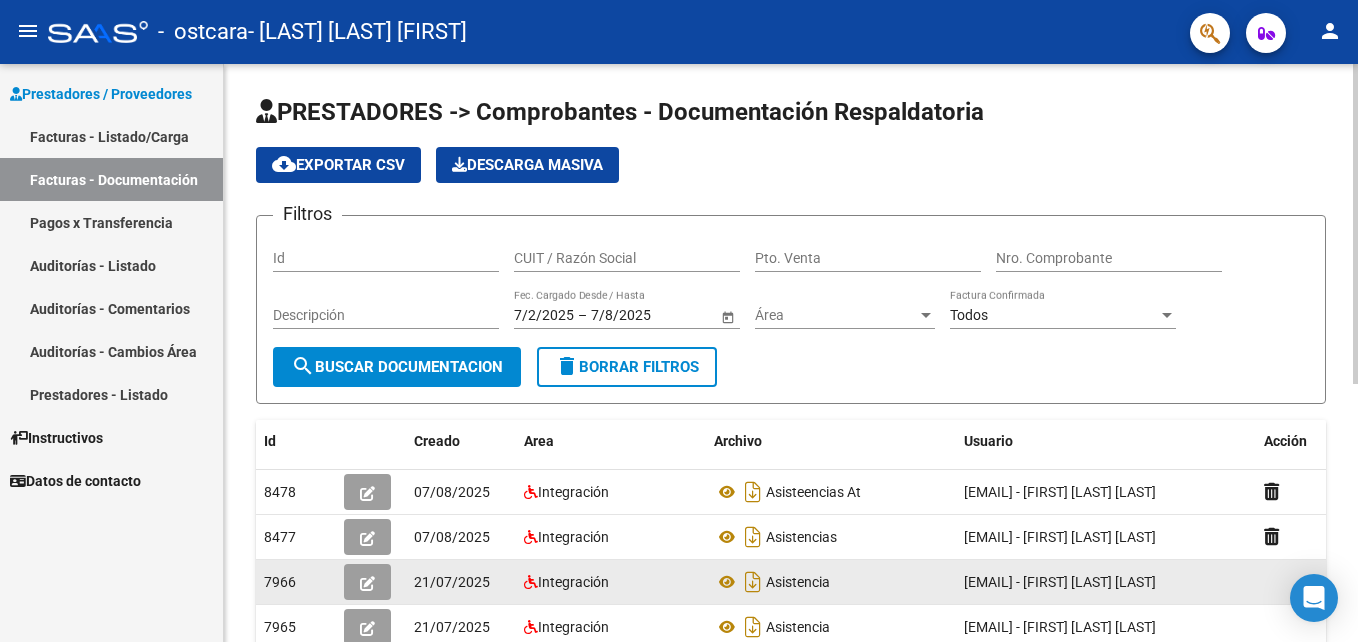 click on "Asistencia" 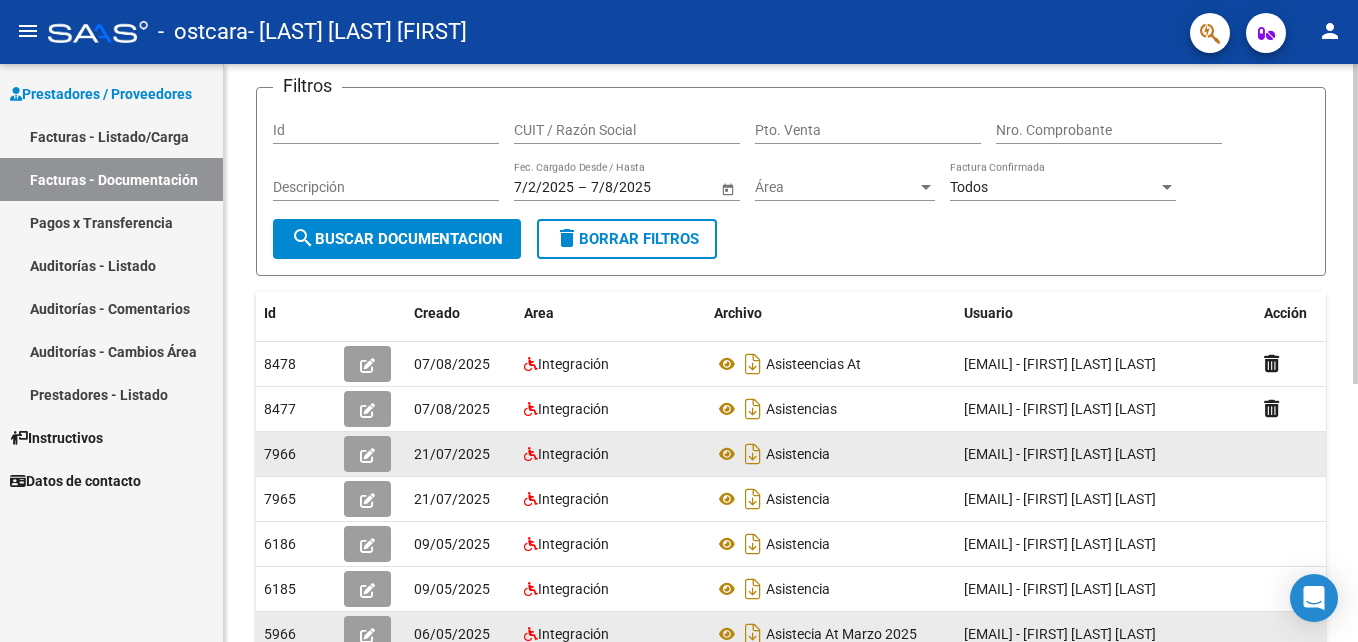 scroll, scrollTop: 178, scrollLeft: 0, axis: vertical 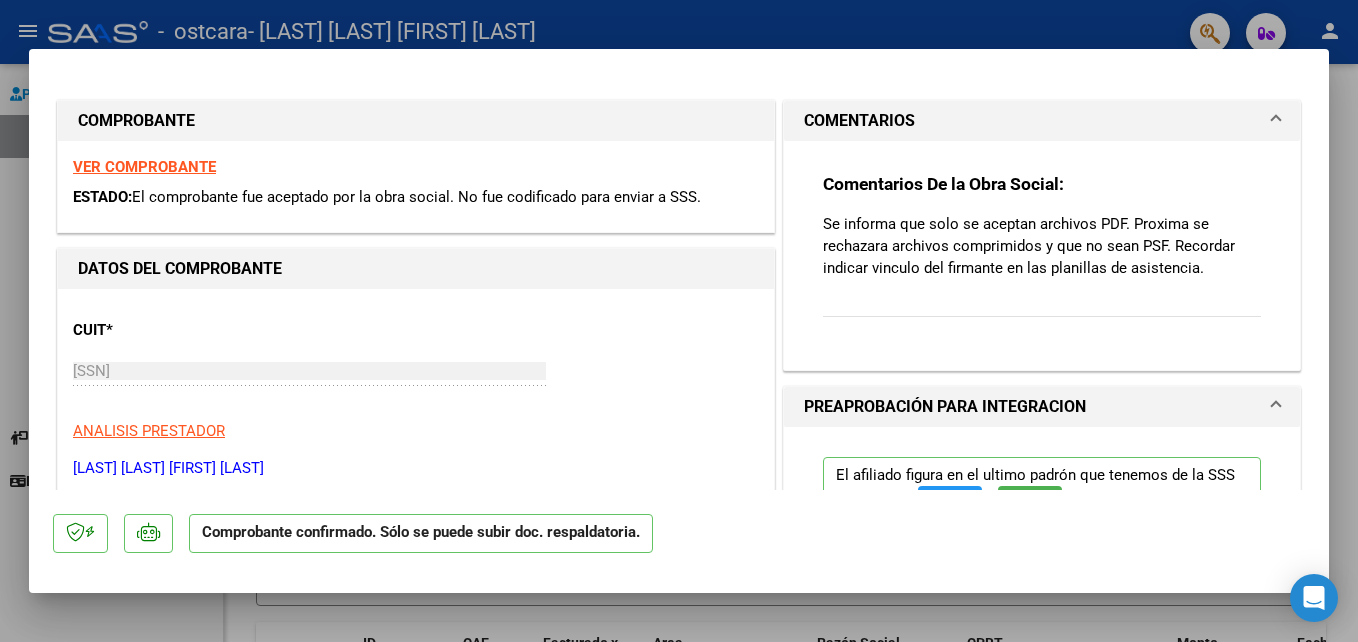 click at bounding box center [679, 321] 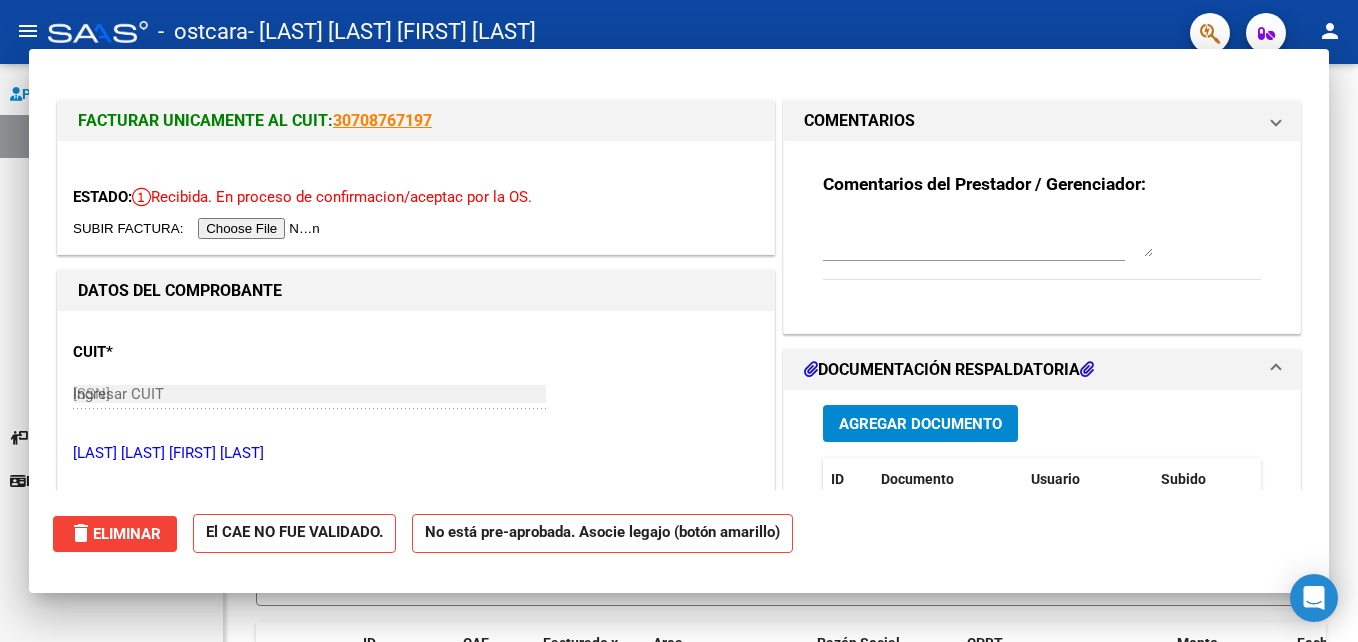type 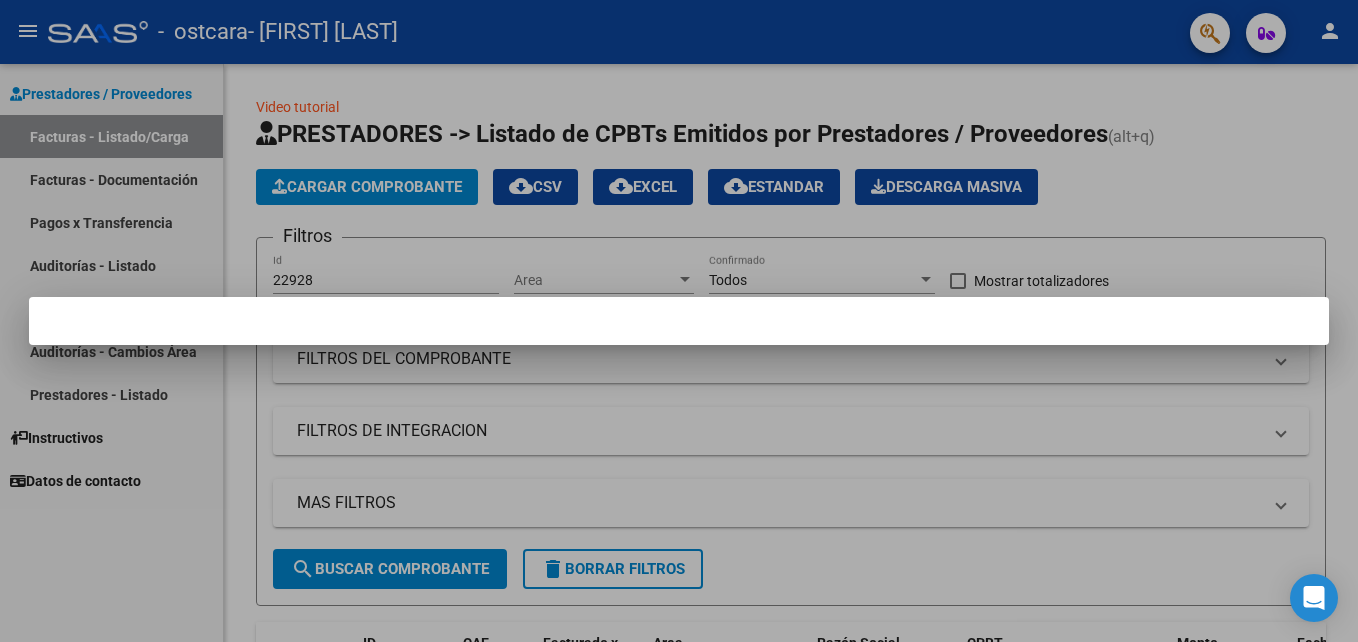 scroll, scrollTop: 0, scrollLeft: 0, axis: both 